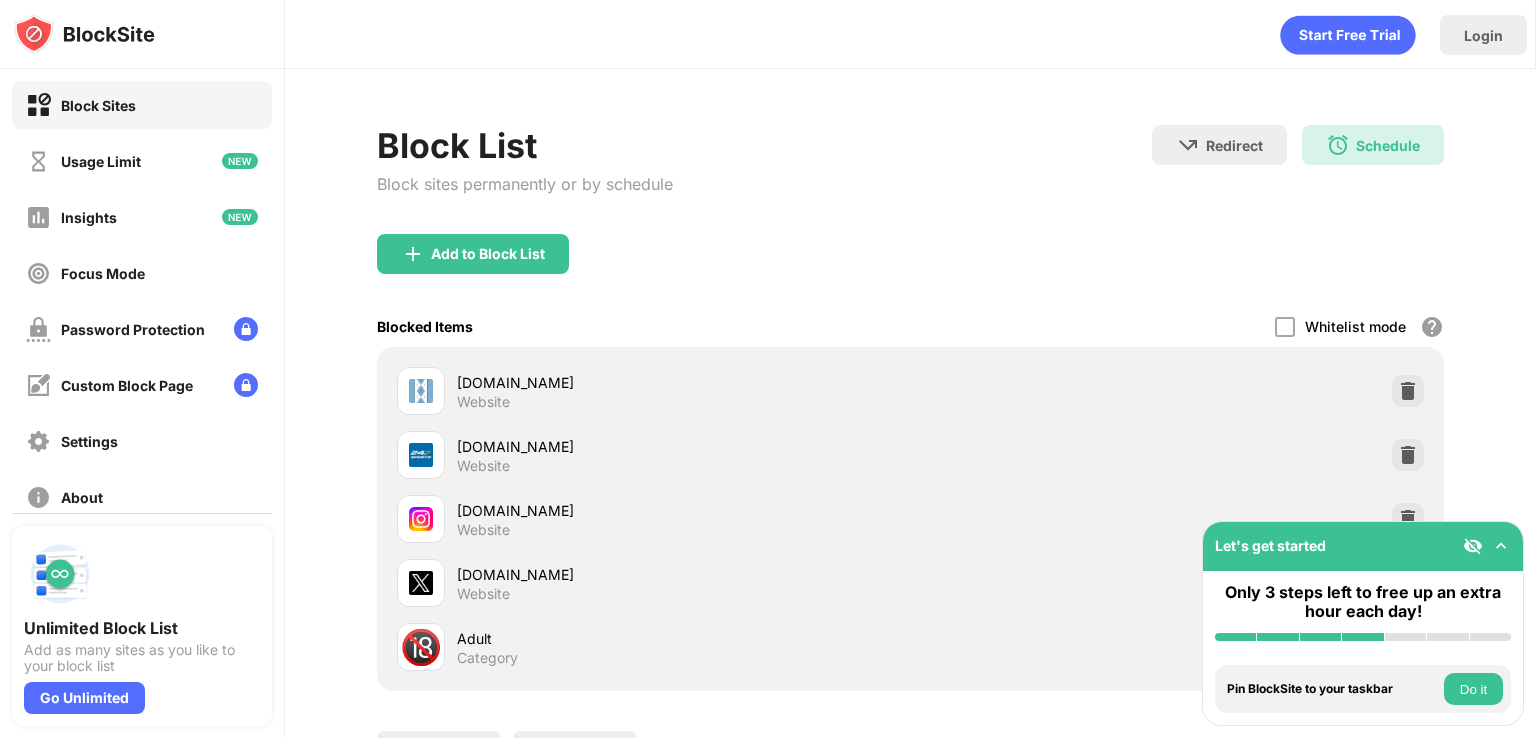 scroll, scrollTop: 0, scrollLeft: 0, axis: both 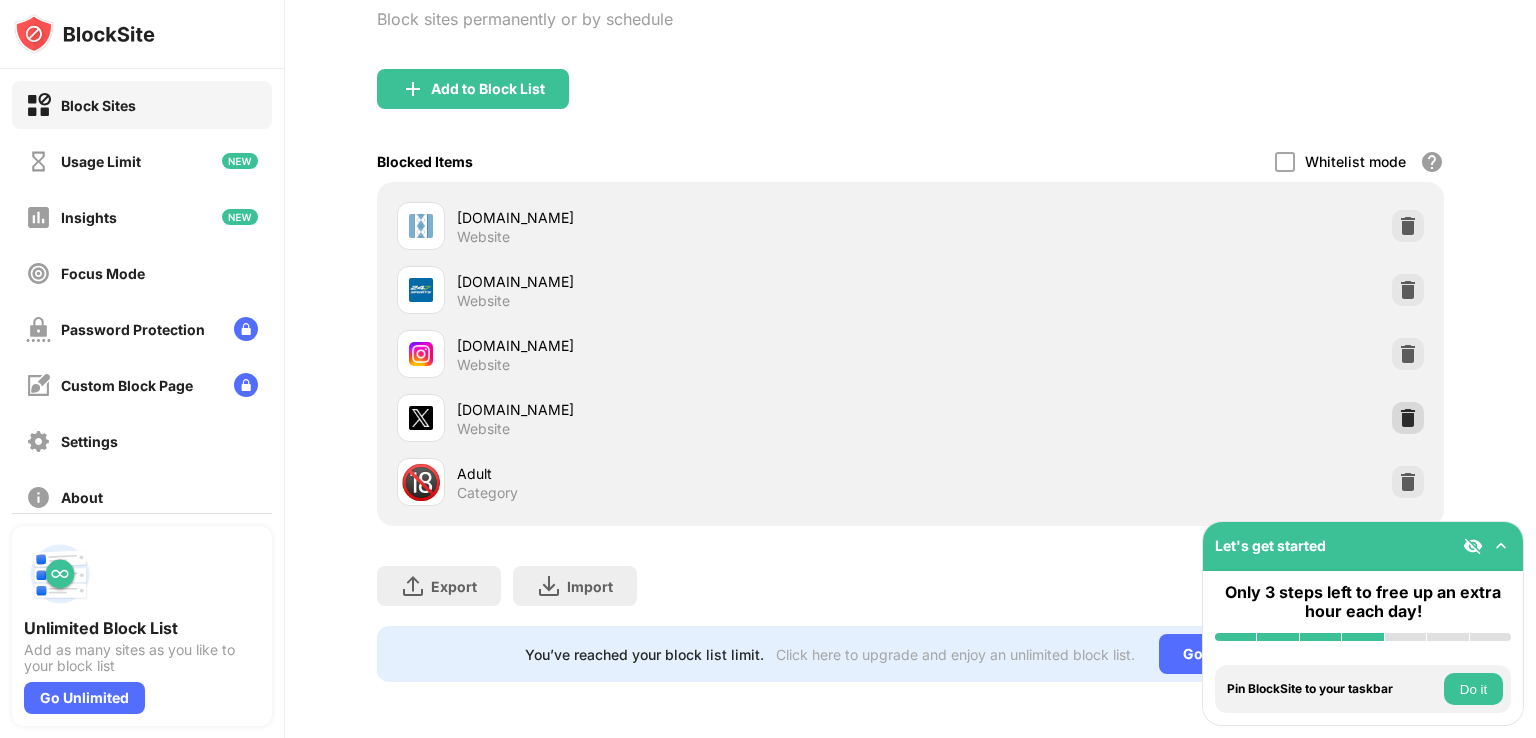click at bounding box center [1408, 418] 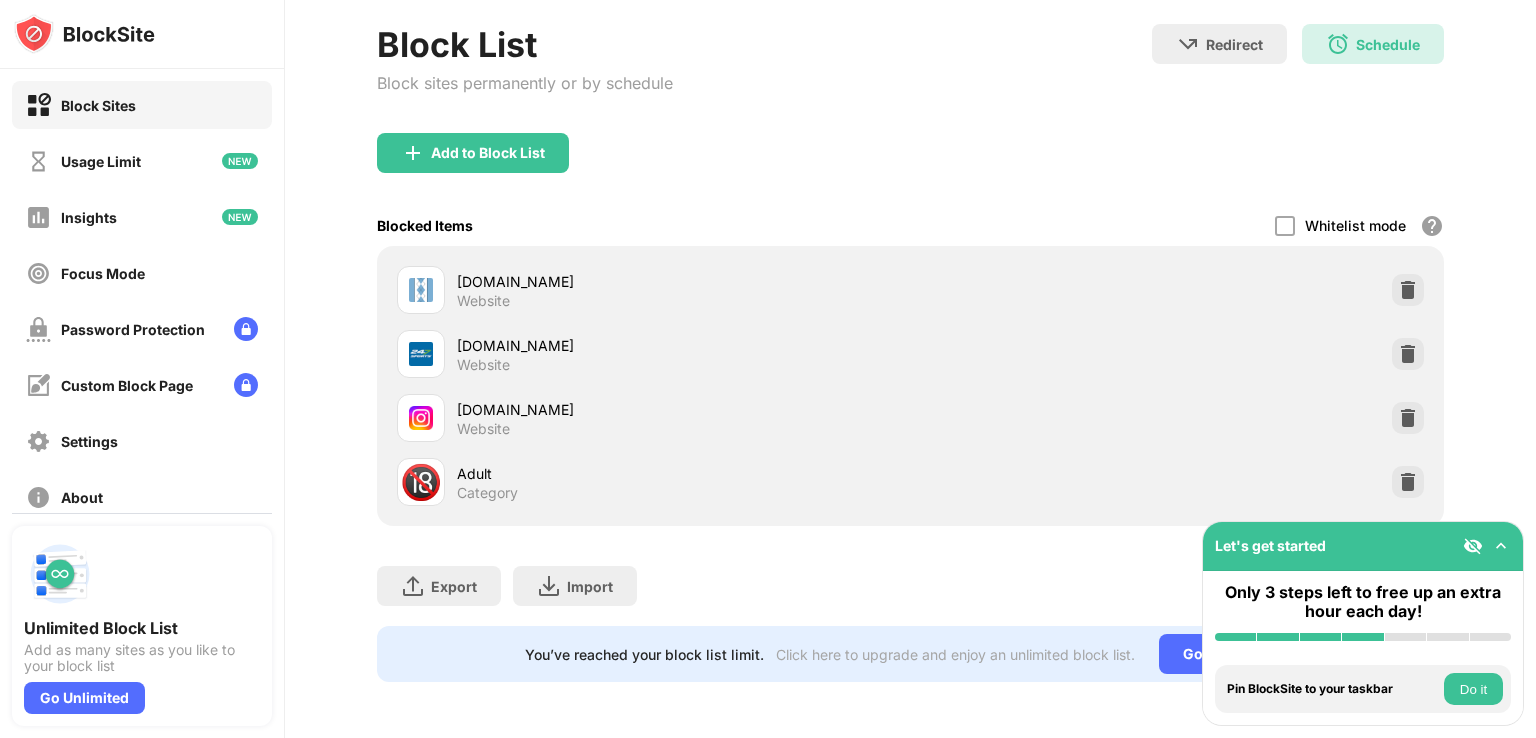 scroll, scrollTop: 115, scrollLeft: 0, axis: vertical 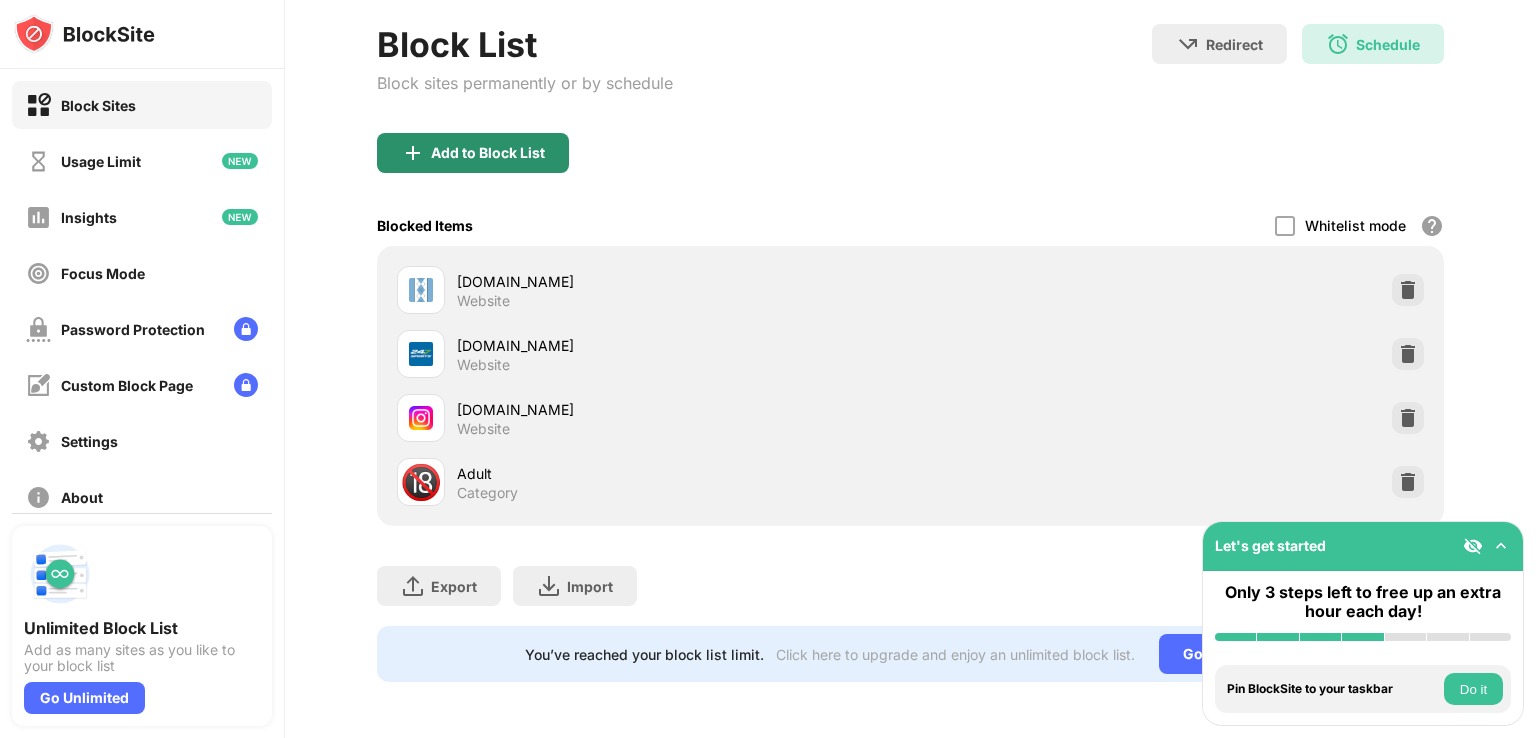 click on "Add to Block List" at bounding box center (488, 153) 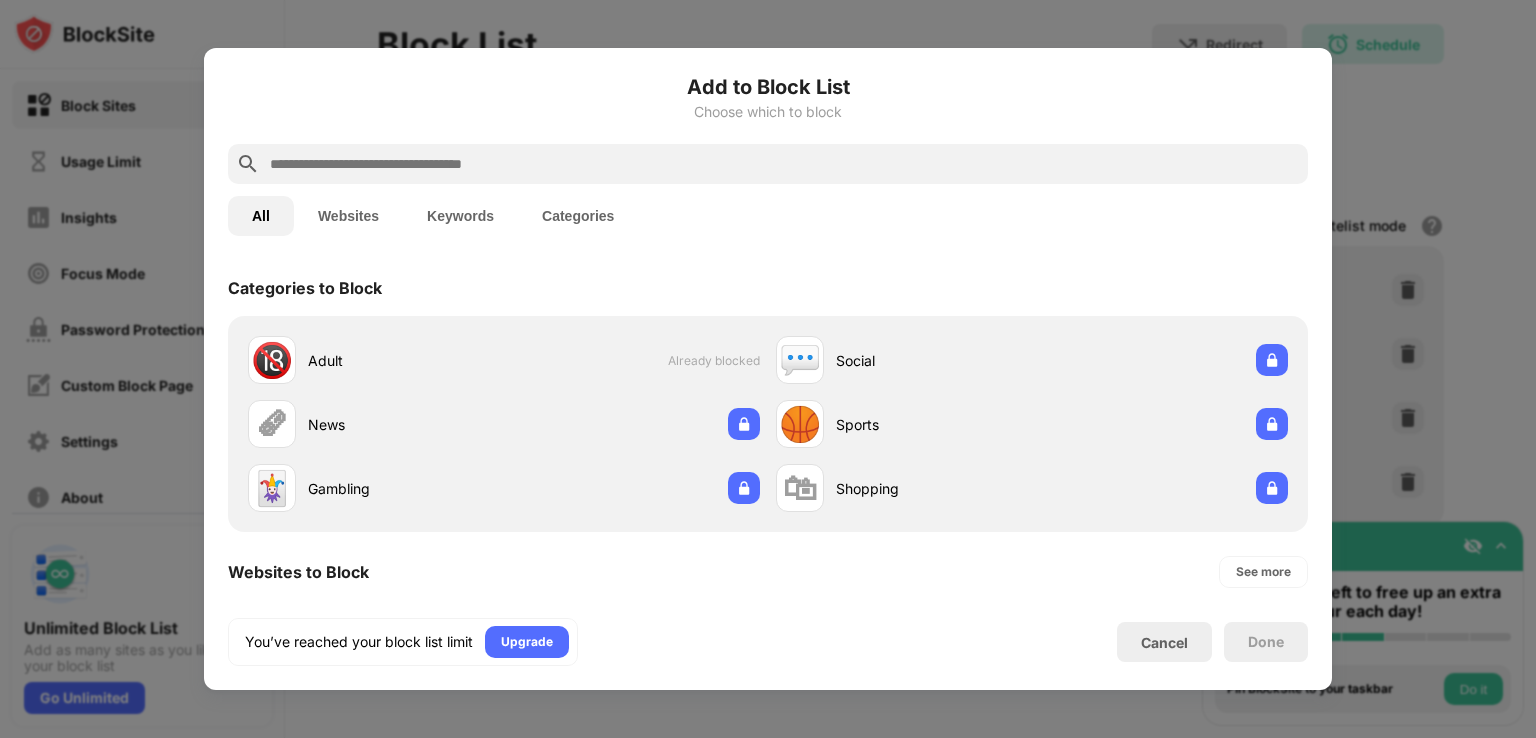 click at bounding box center (784, 164) 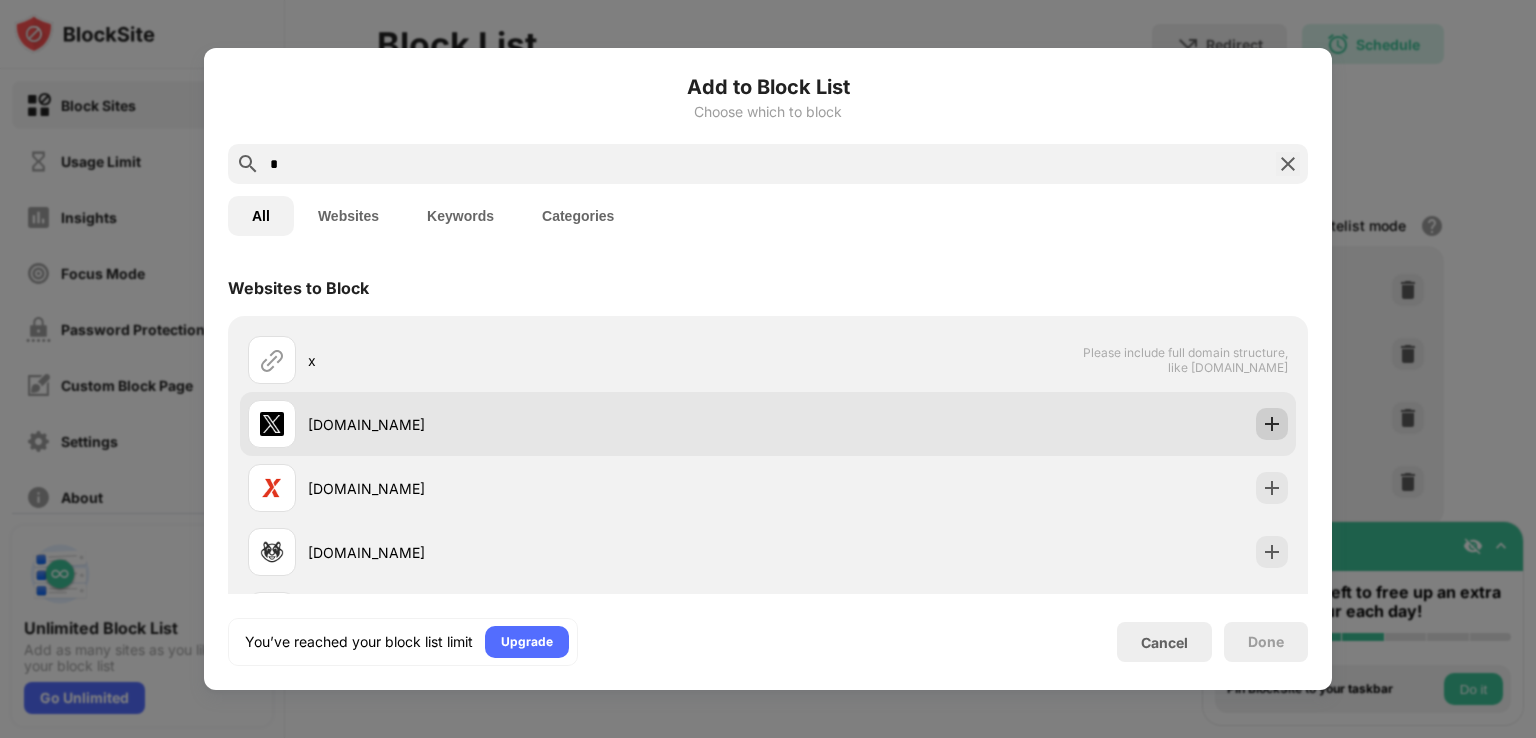 type on "*" 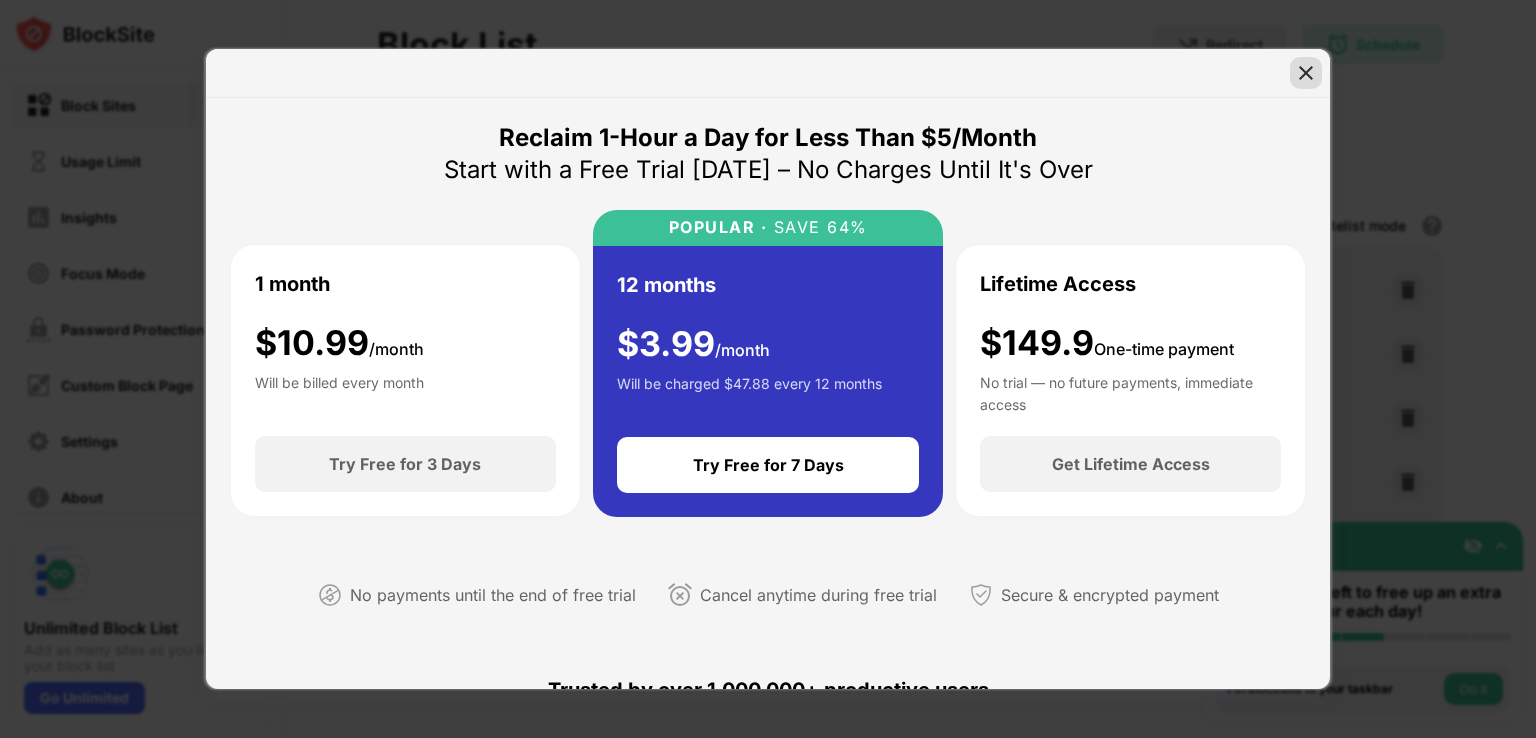 click at bounding box center (1306, 73) 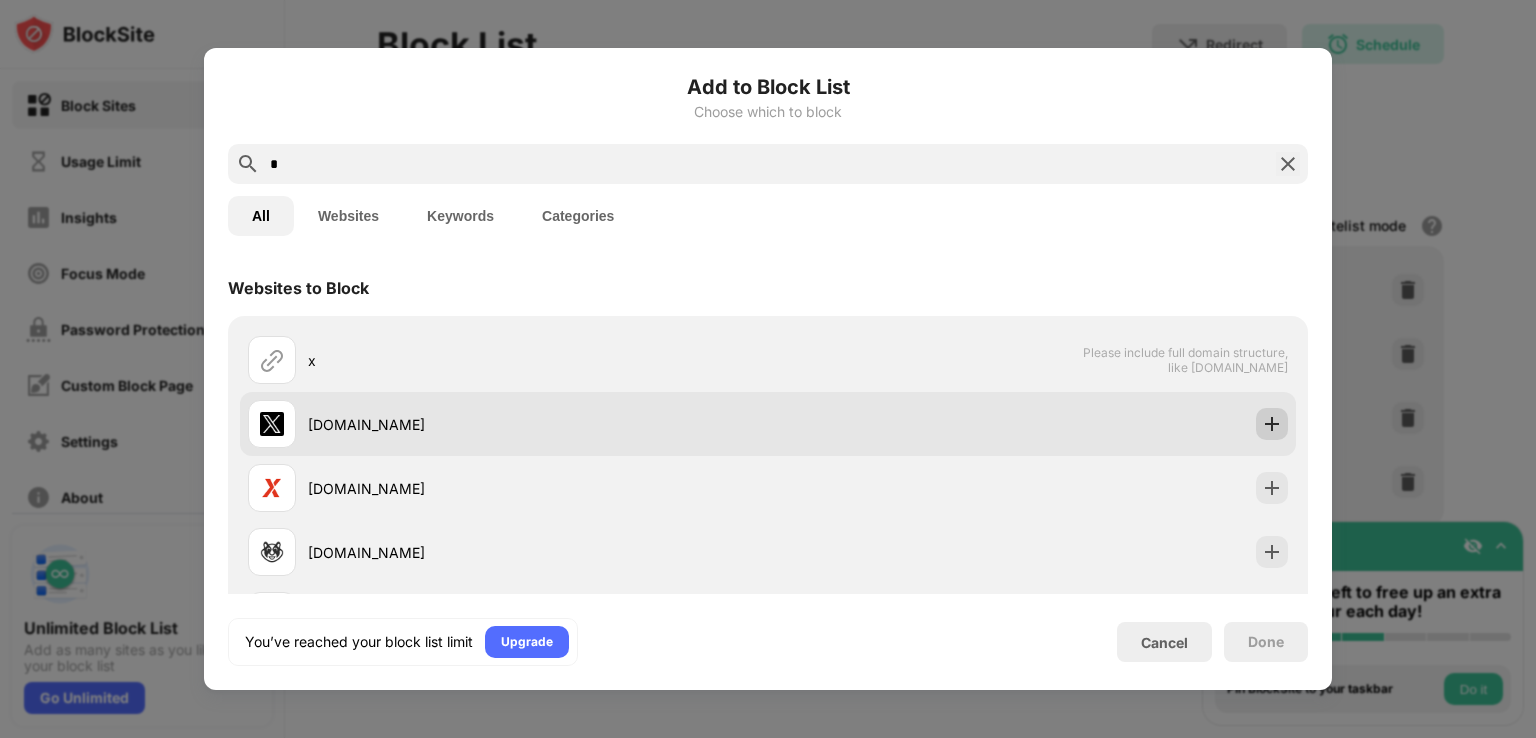 click at bounding box center (1272, 424) 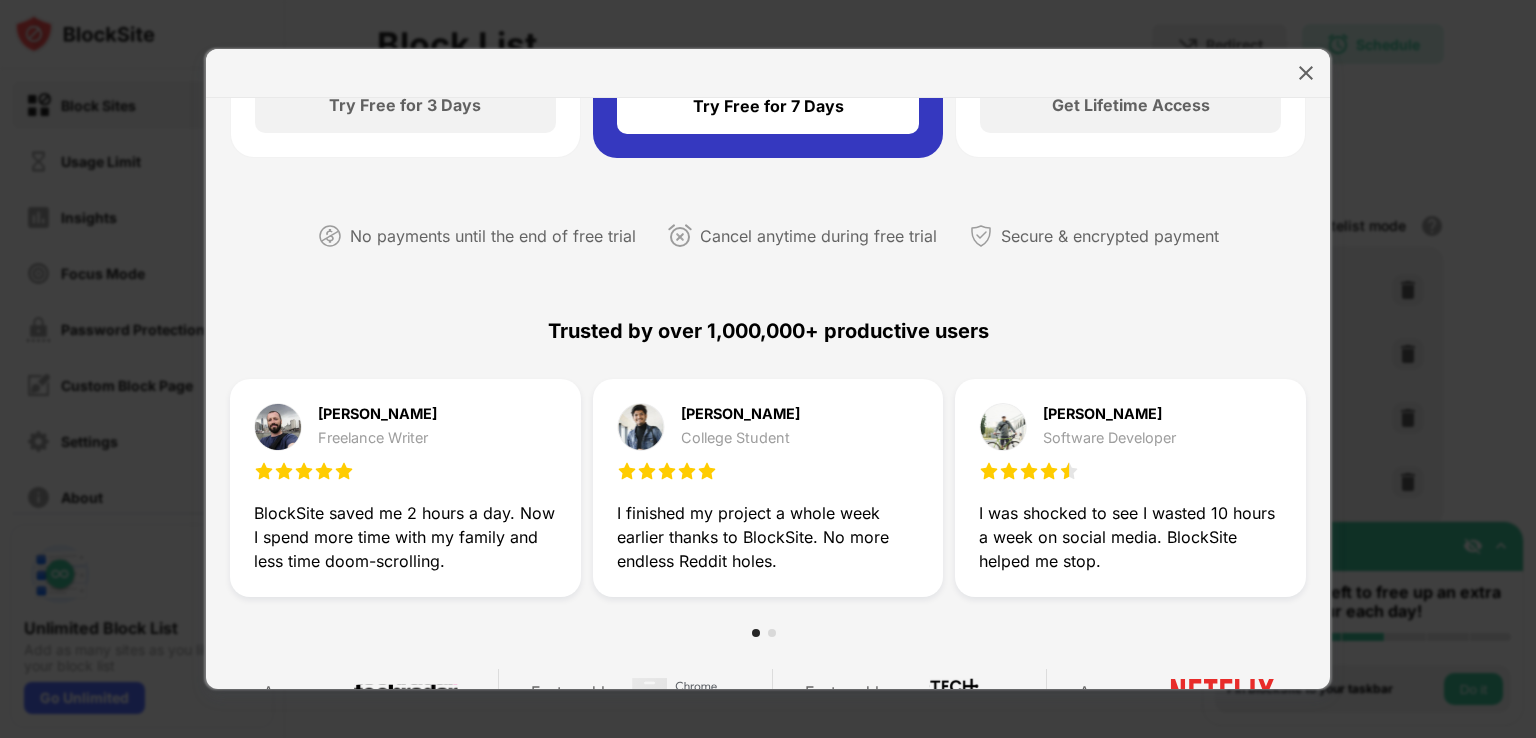 scroll, scrollTop: 0, scrollLeft: 0, axis: both 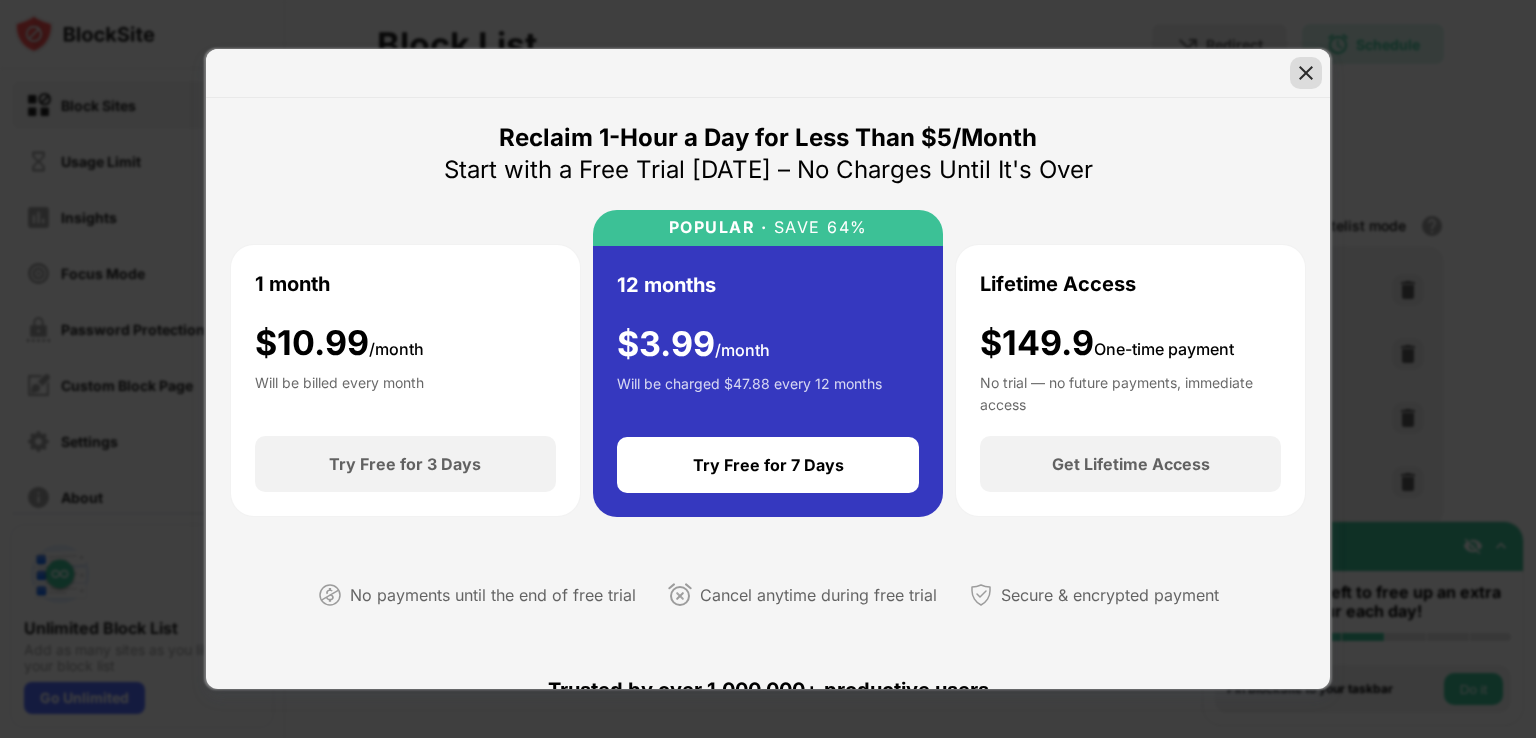 click at bounding box center (1306, 73) 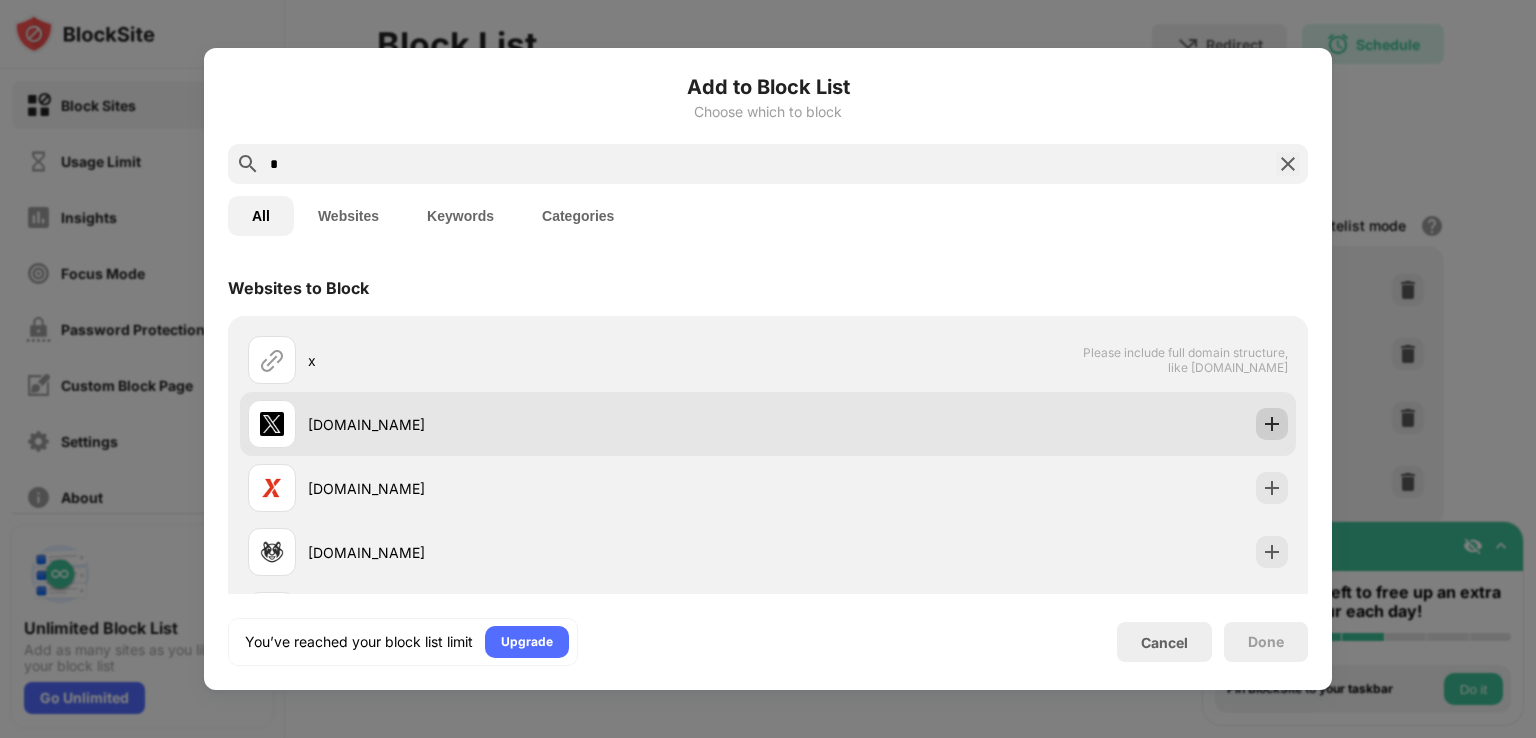 click at bounding box center [1272, 424] 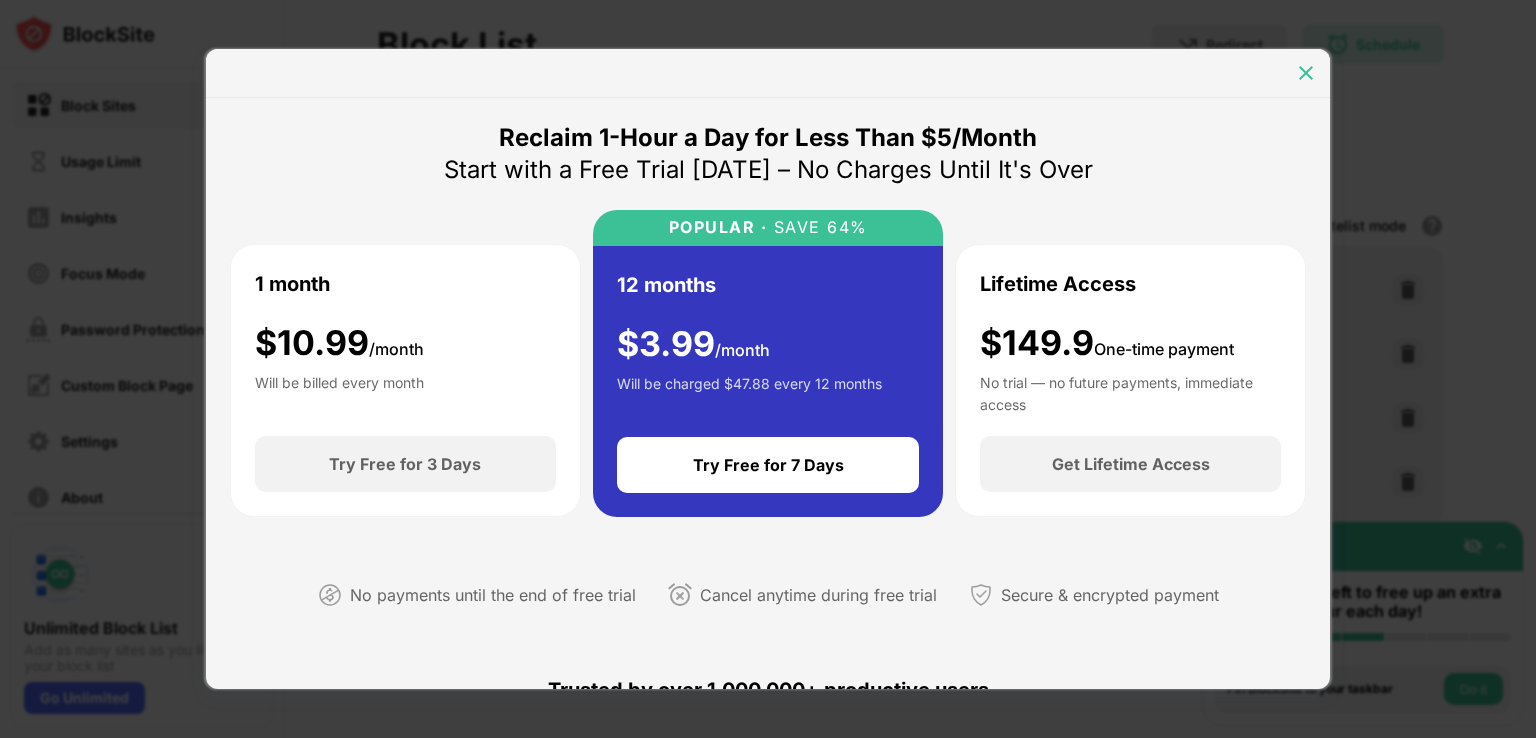 click at bounding box center [1306, 73] 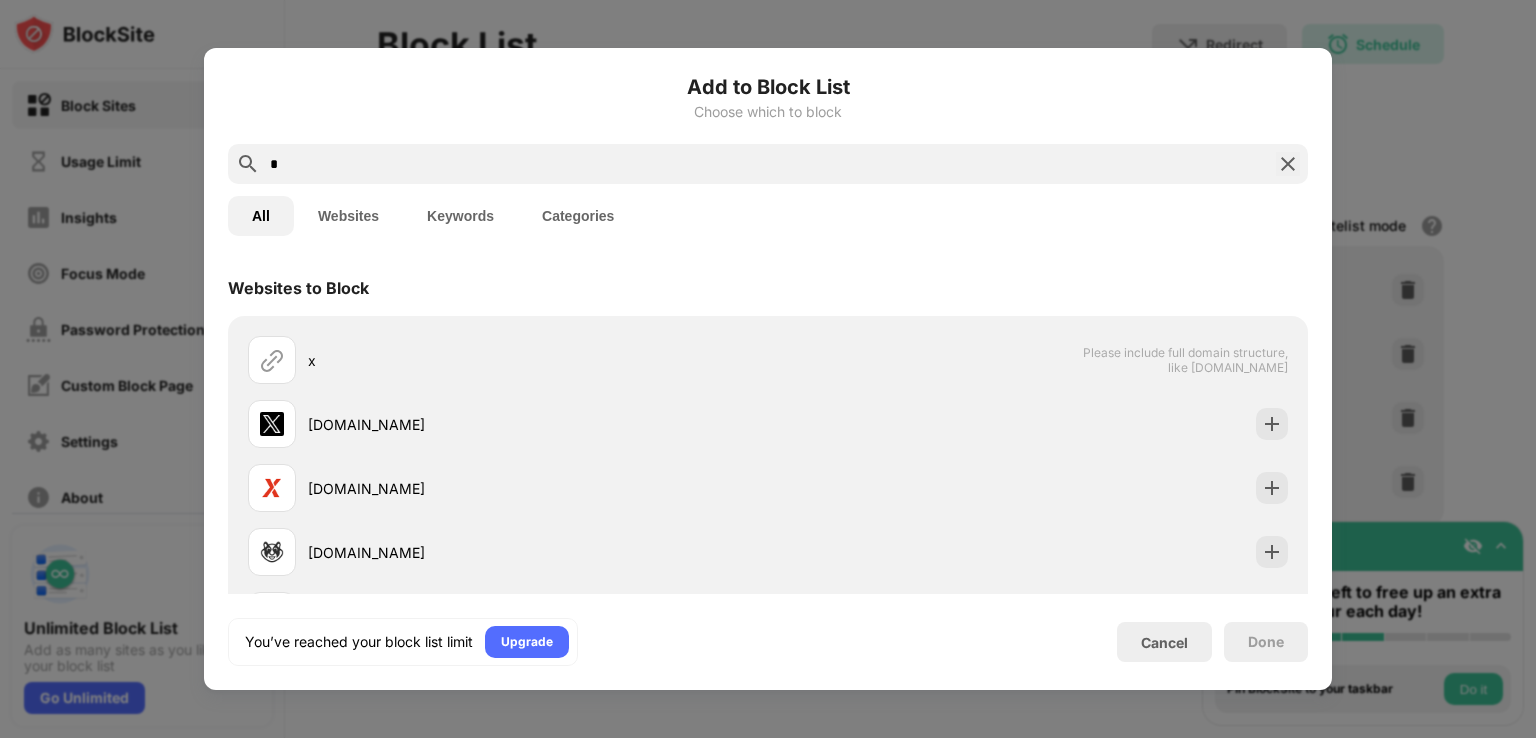 drag, startPoint x: 1225, startPoint y: 282, endPoint x: 1308, endPoint y: 248, distance: 89.693924 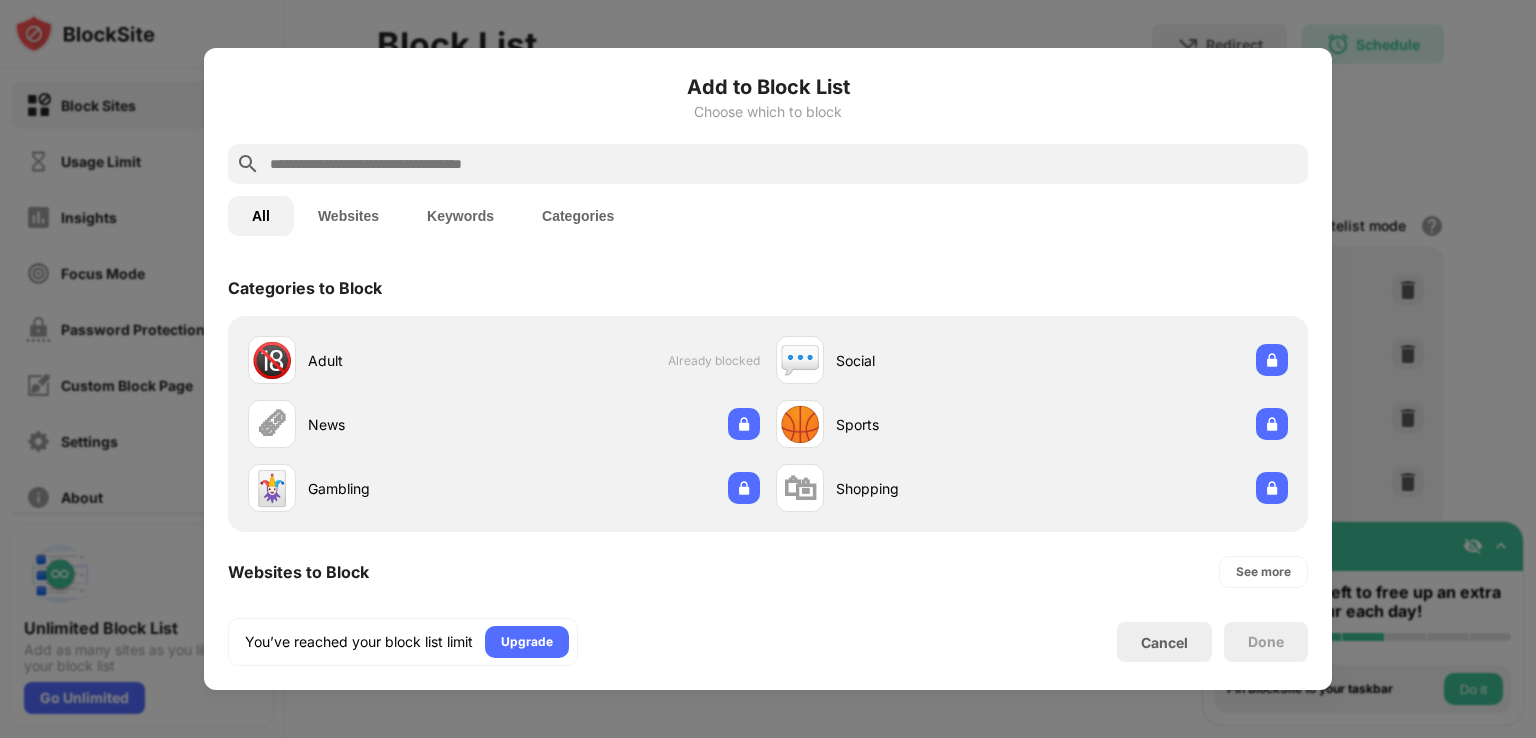 click on "Websites" at bounding box center (348, 216) 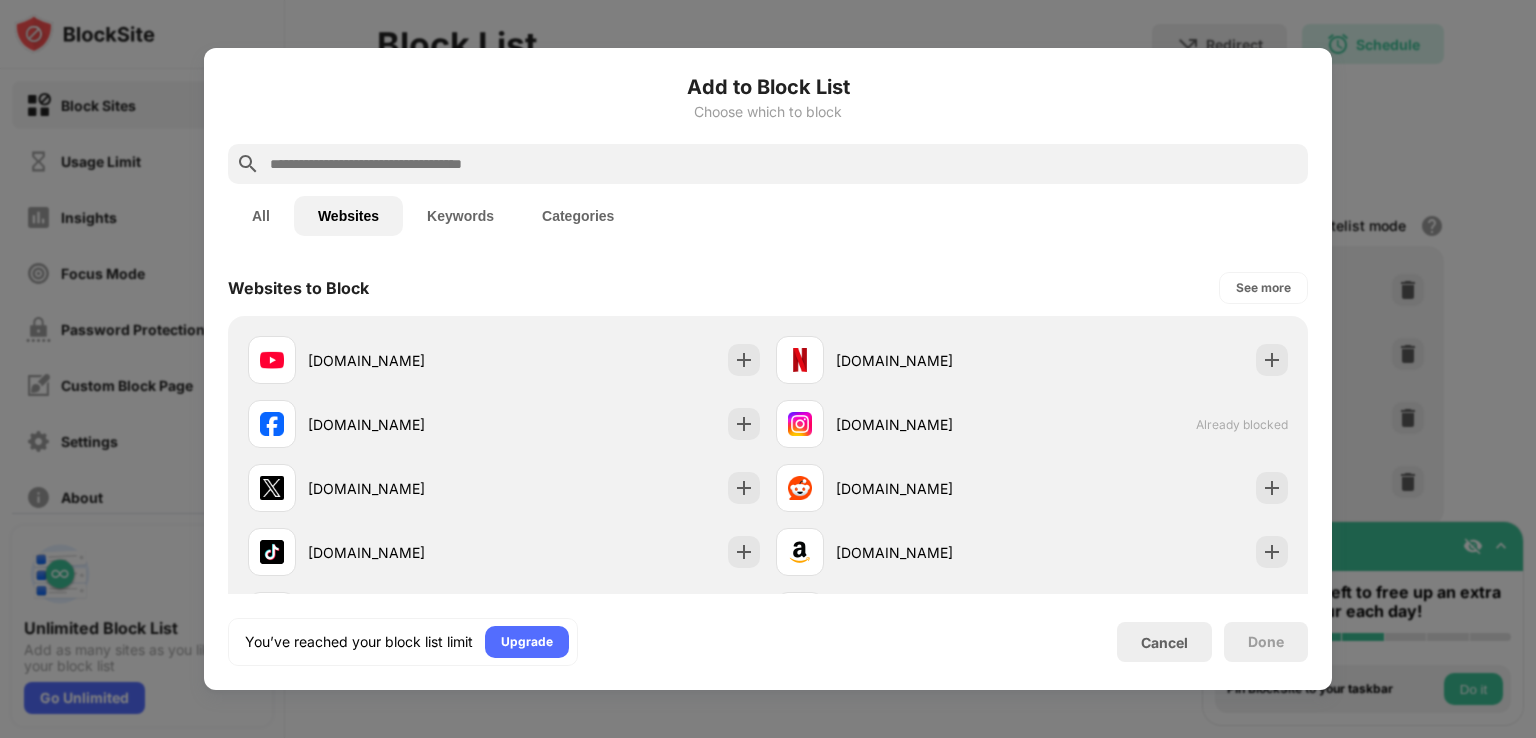 click on "Cancel" at bounding box center (1164, 642) 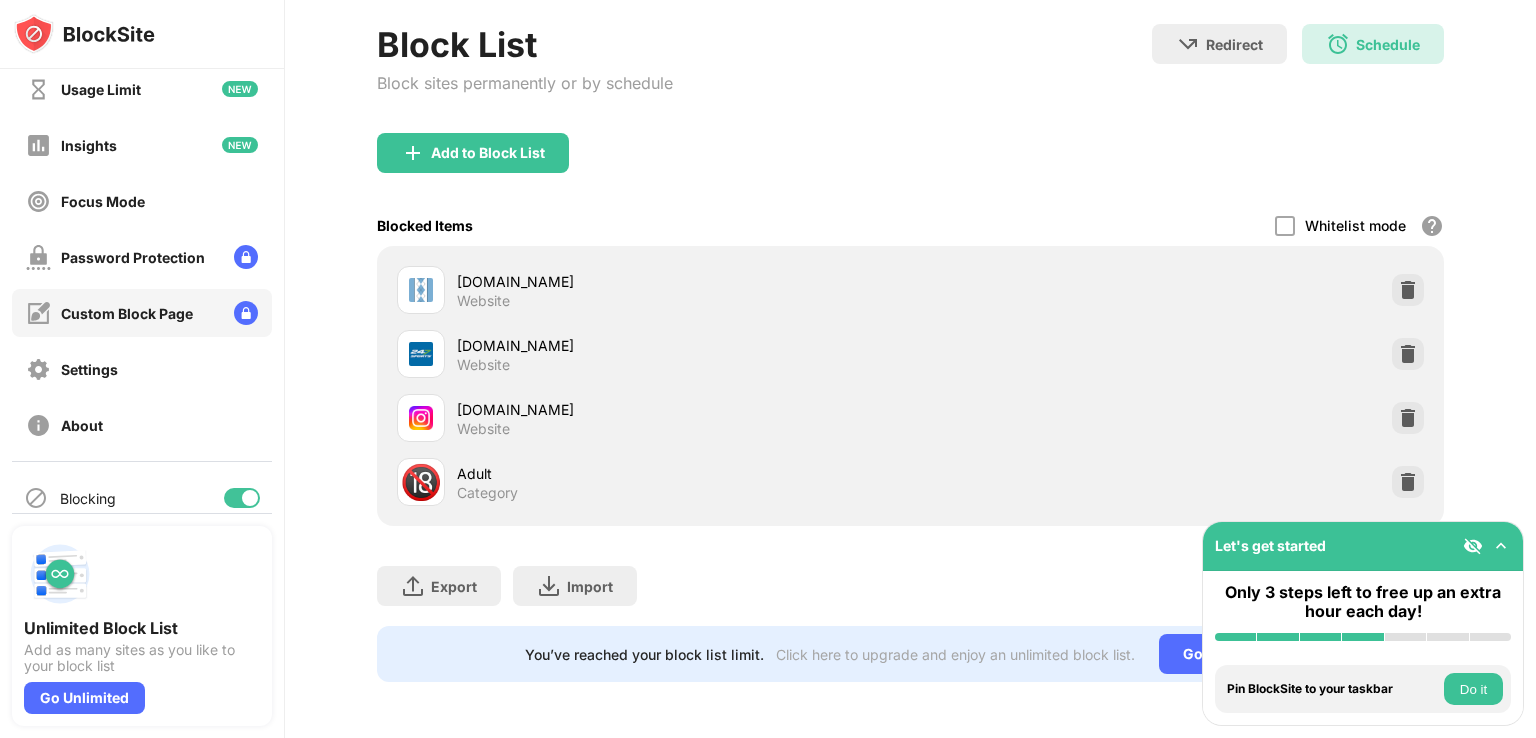 scroll, scrollTop: 140, scrollLeft: 0, axis: vertical 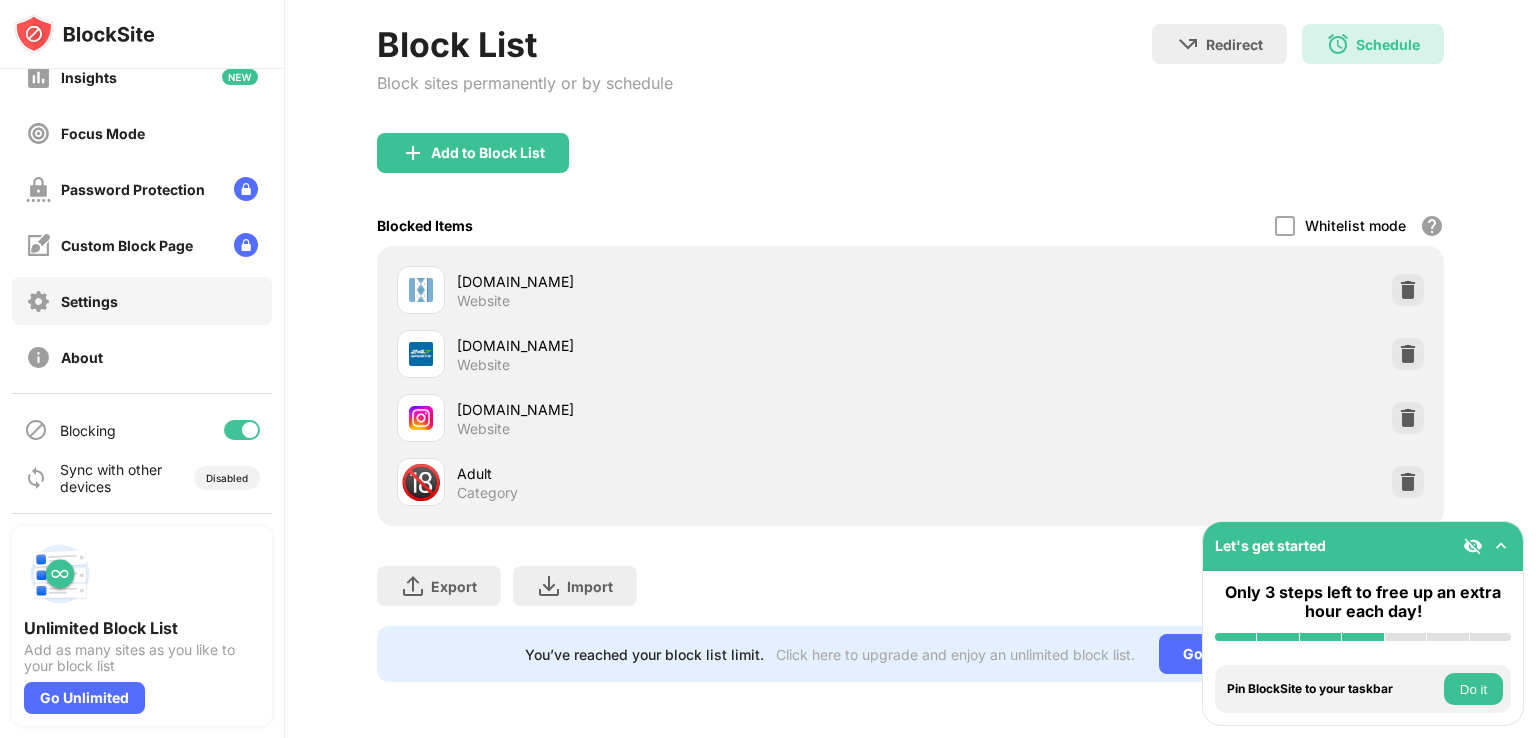 click on "Settings" at bounding box center (89, 301) 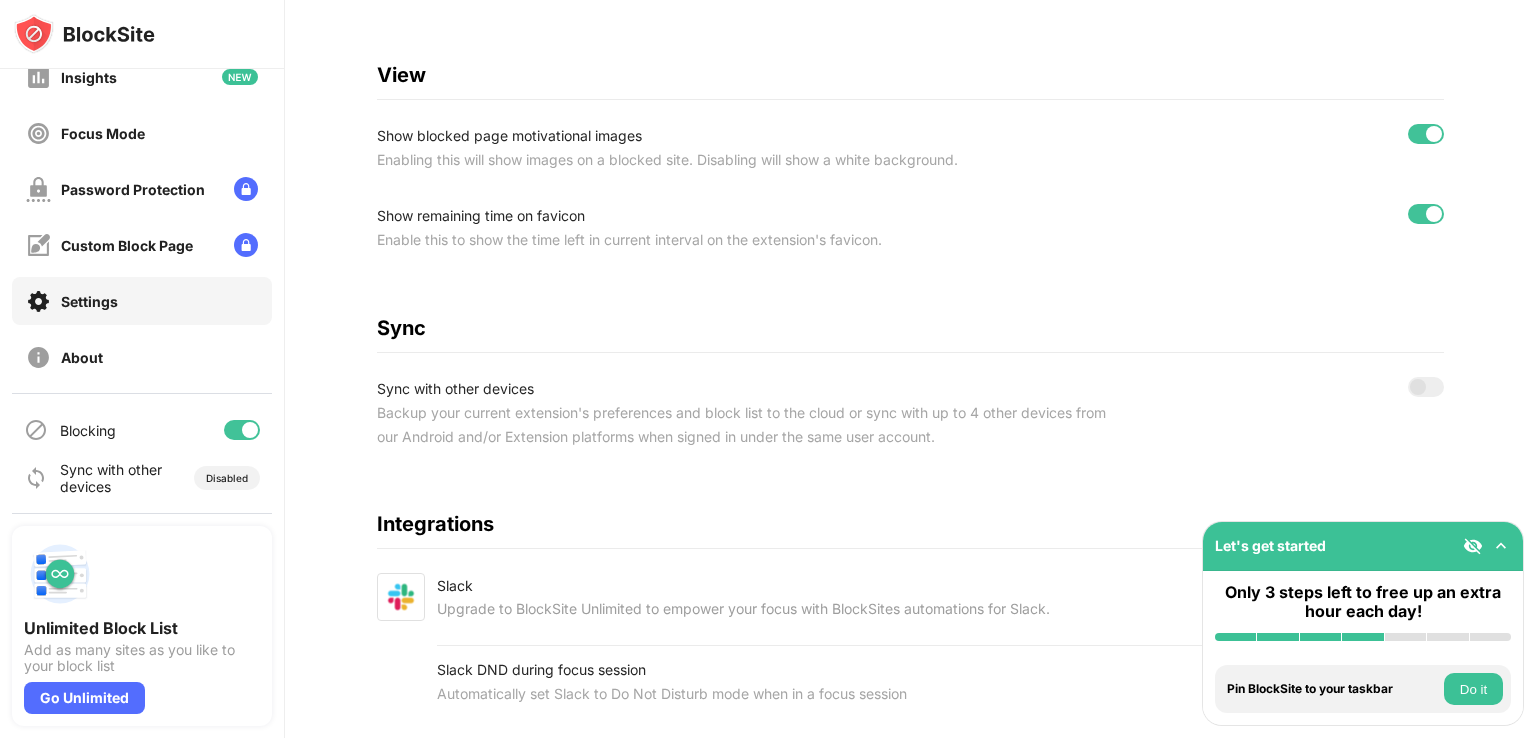 scroll, scrollTop: 752, scrollLeft: 0, axis: vertical 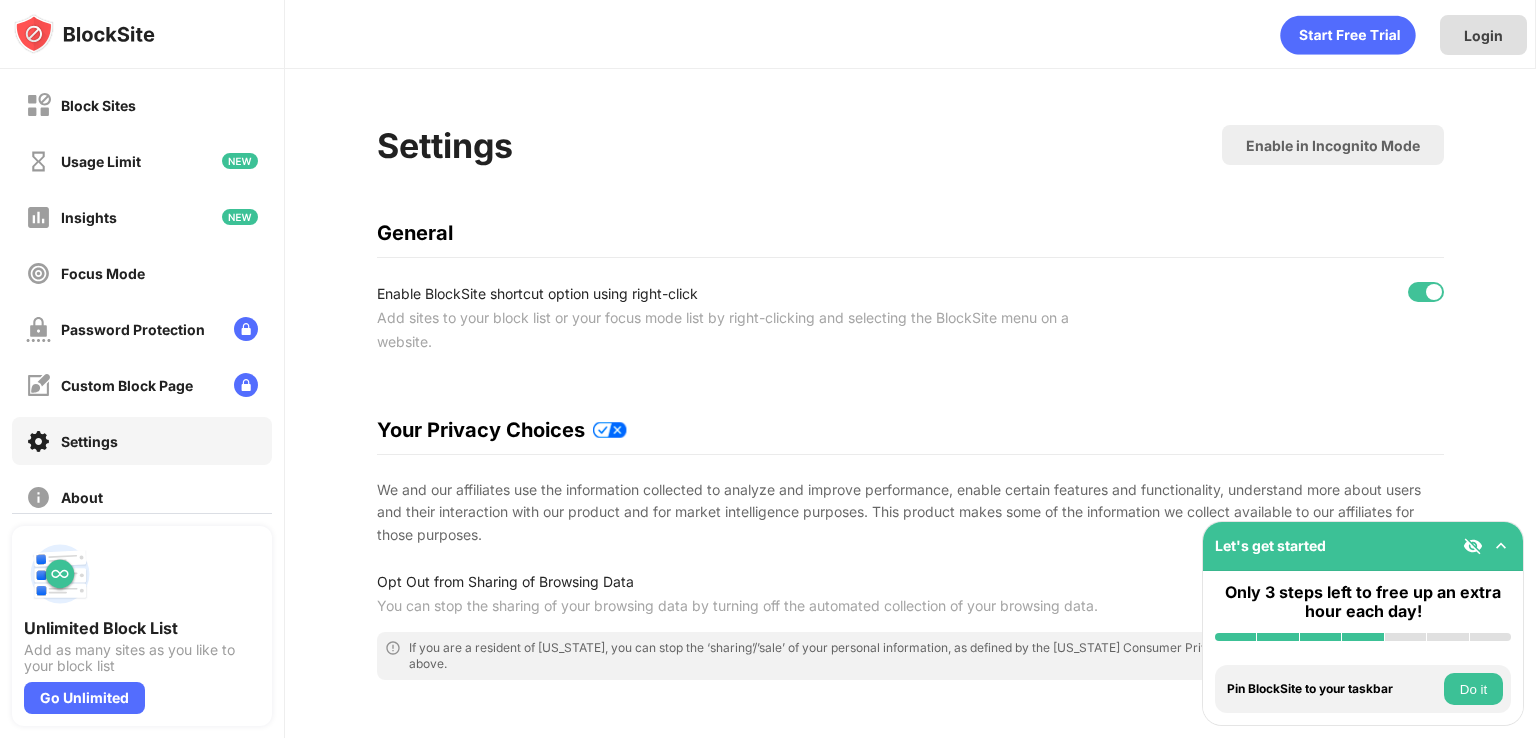 click on "Login" at bounding box center (1483, 35) 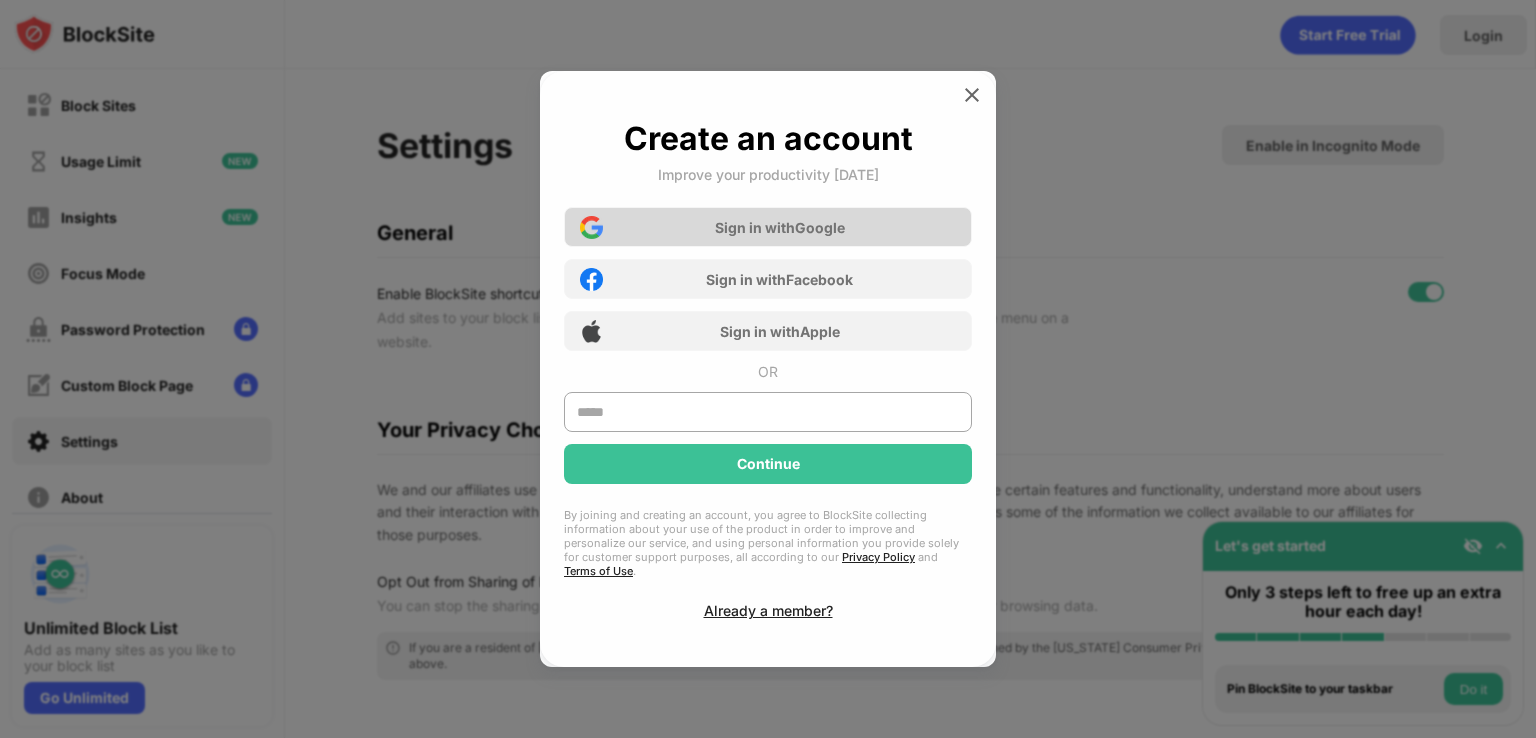 click on "Sign in with  Google" at bounding box center (768, 227) 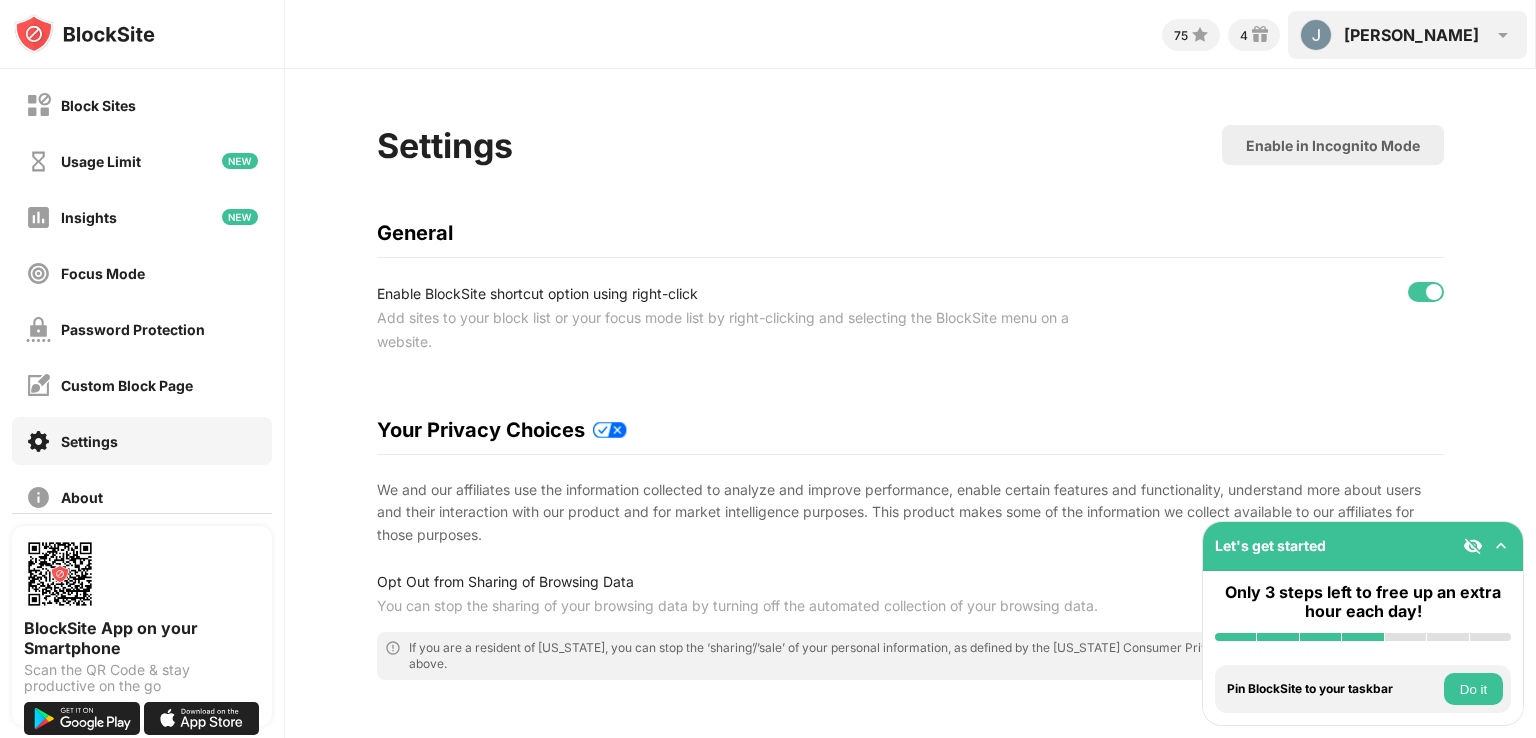 click on "[PERSON_NAME]" at bounding box center [1411, 35] 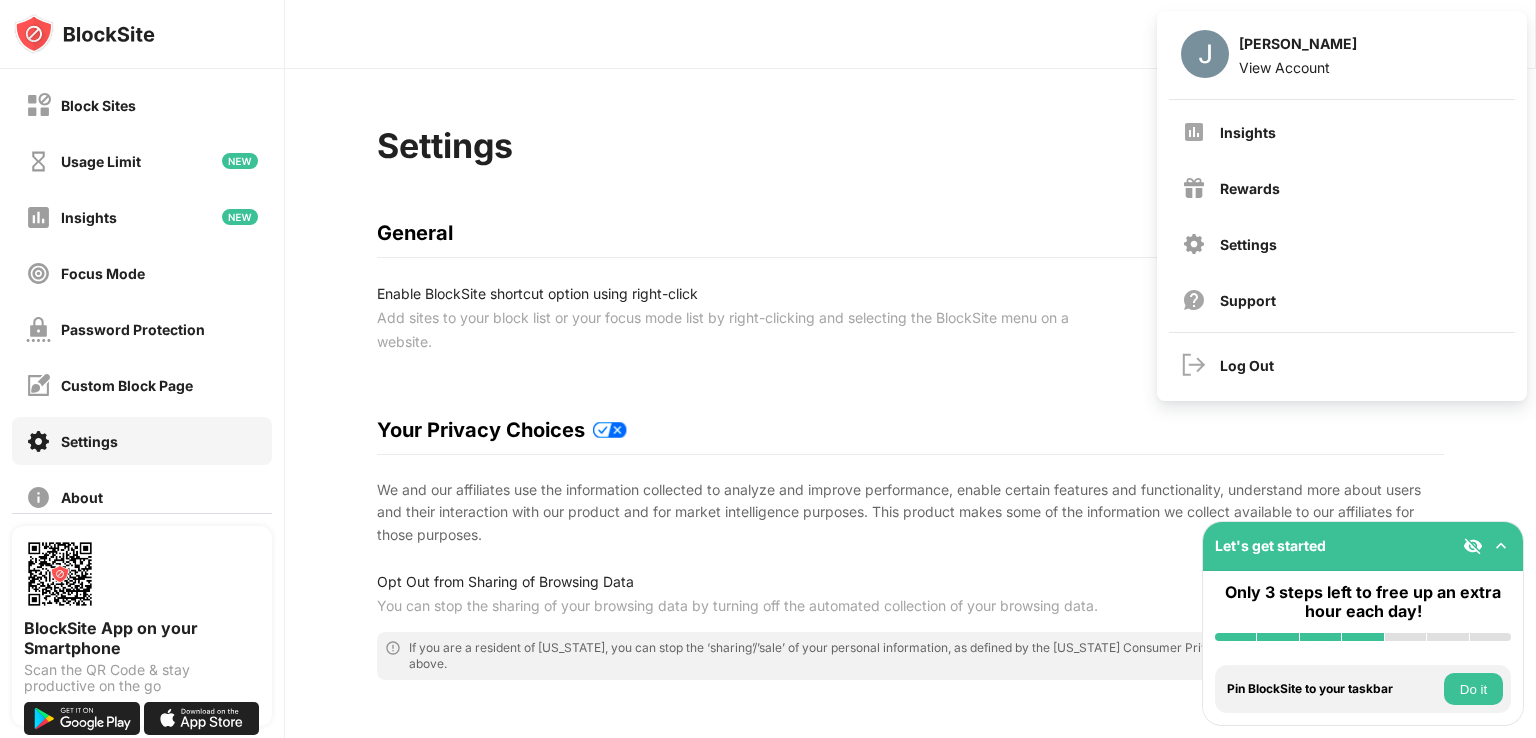 click on "[PERSON_NAME] View Account" at bounding box center [1342, 55] 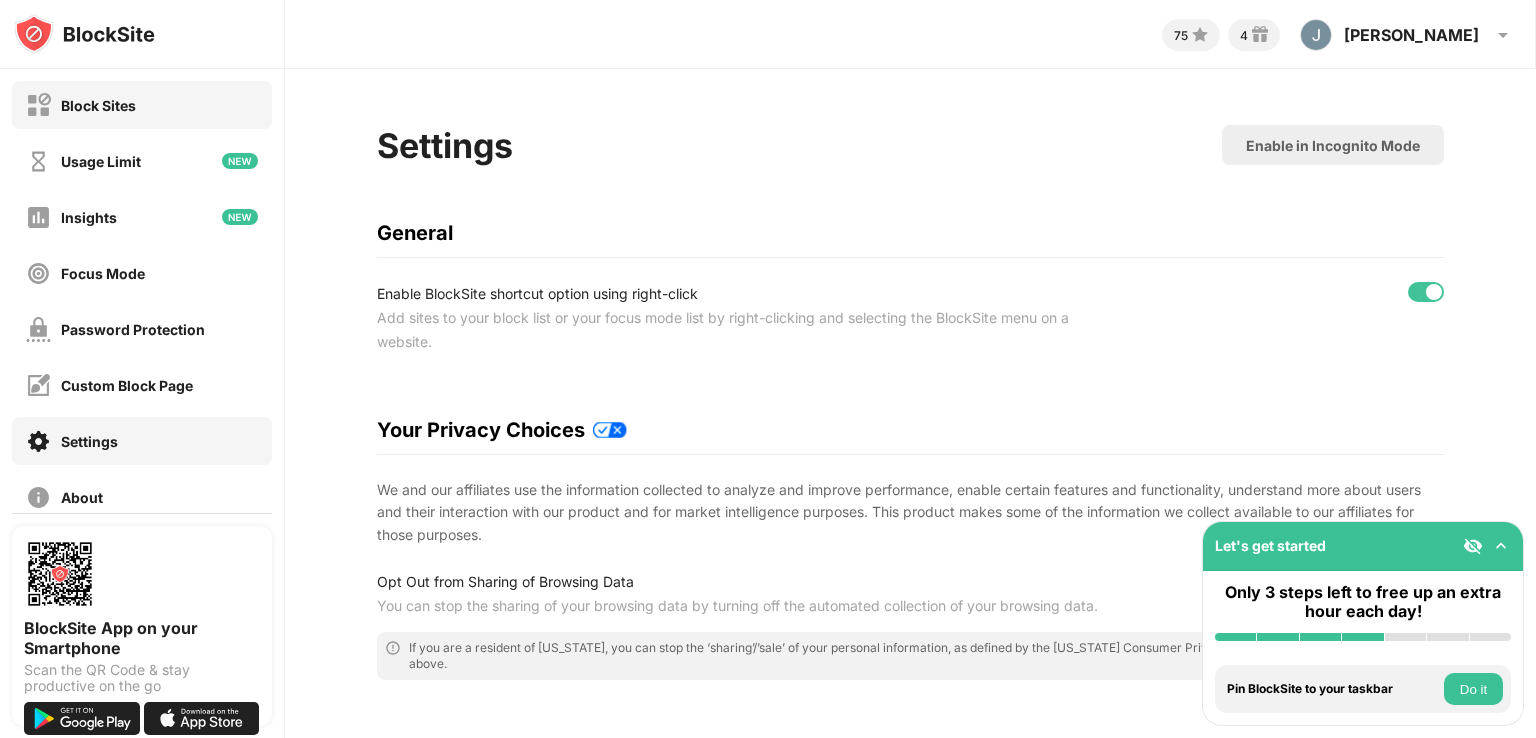 click on "Block Sites" at bounding box center [81, 105] 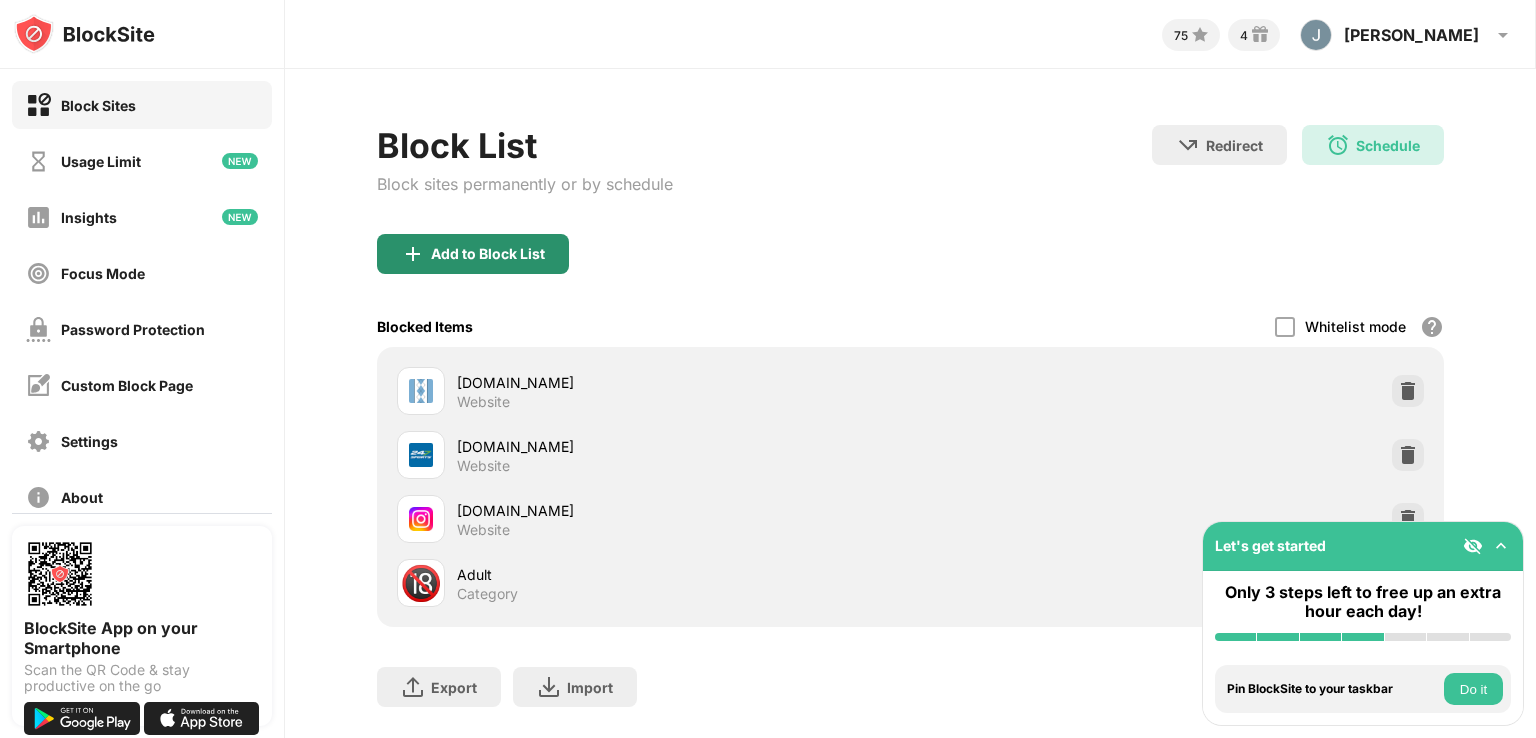 drag, startPoint x: 502, startPoint y: 257, endPoint x: 490, endPoint y: 250, distance: 13.892444 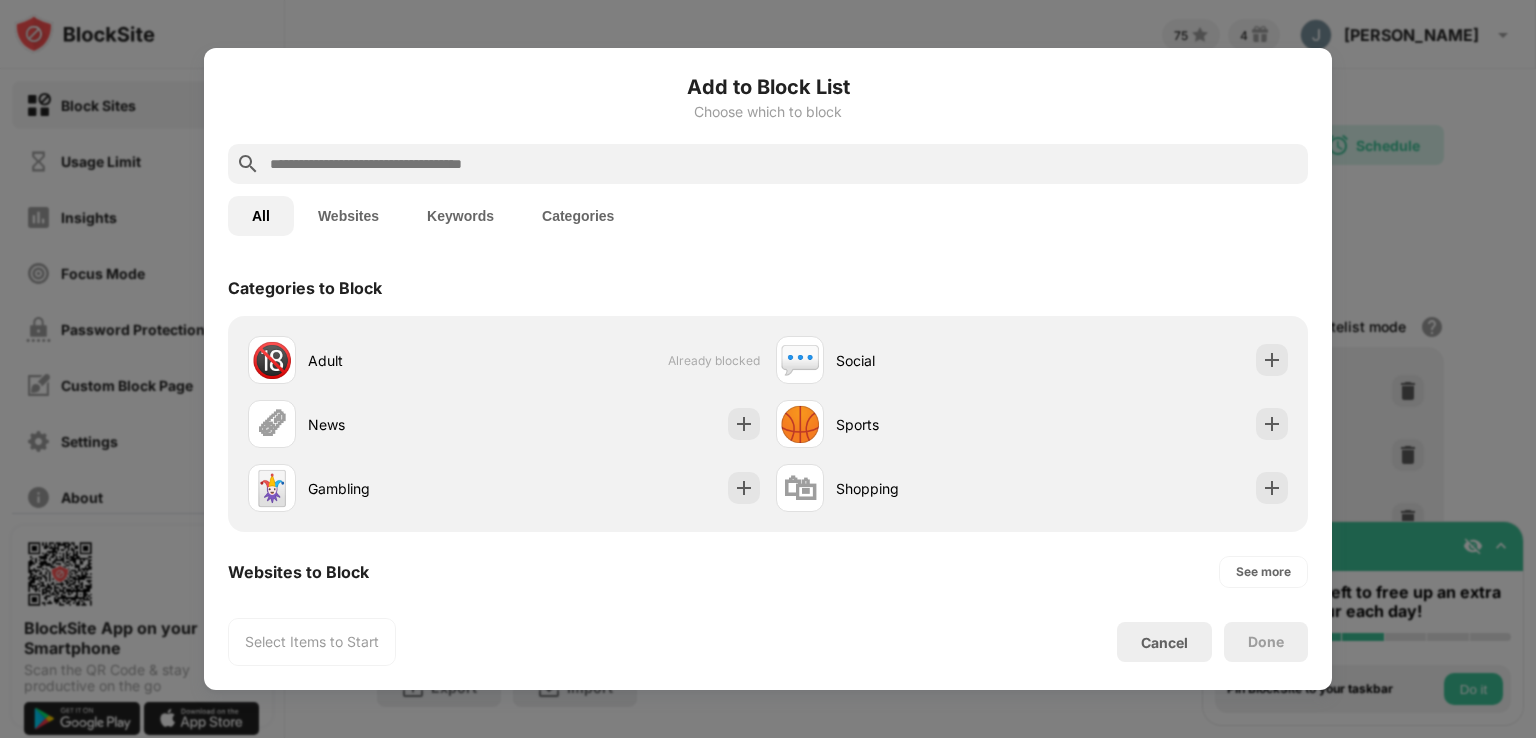 click at bounding box center (784, 164) 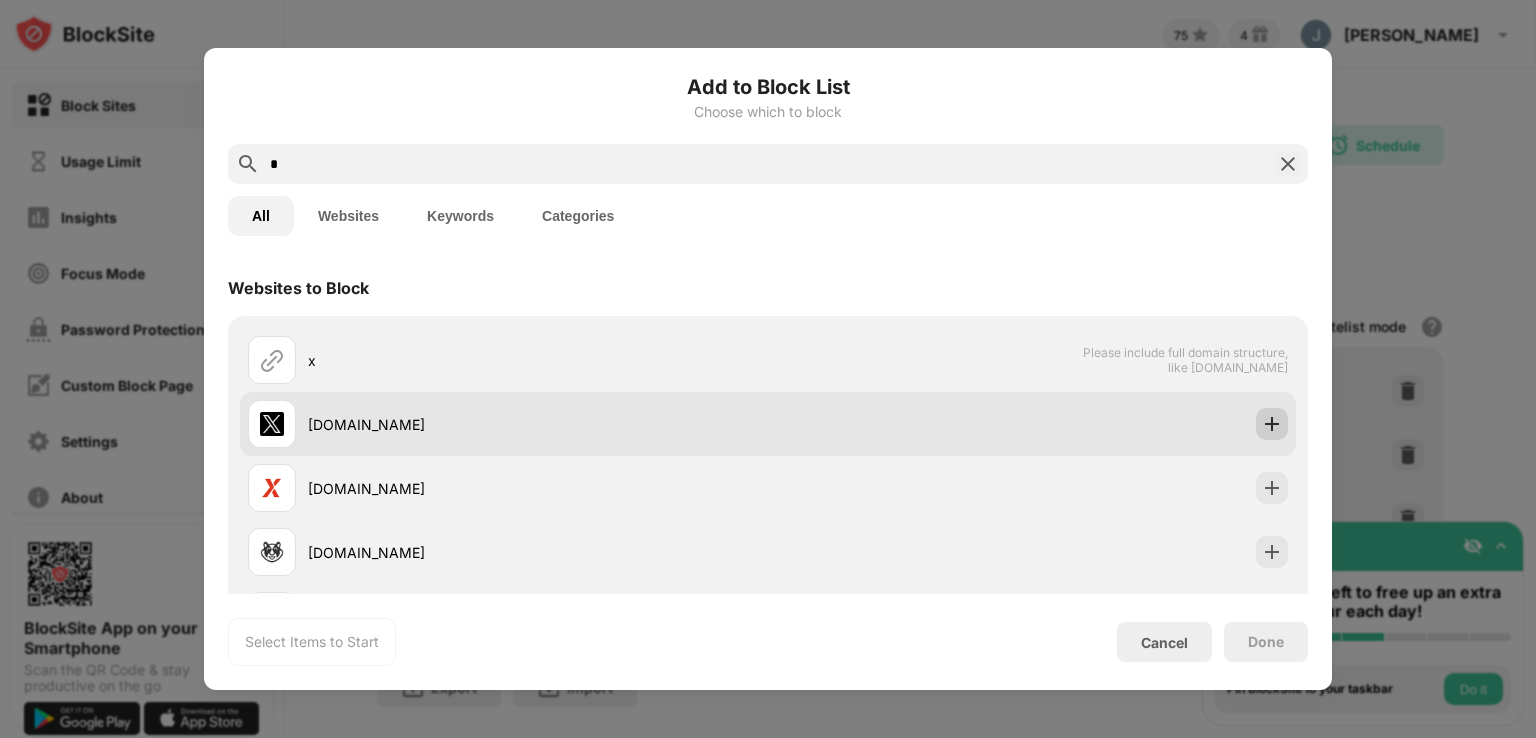 type on "*" 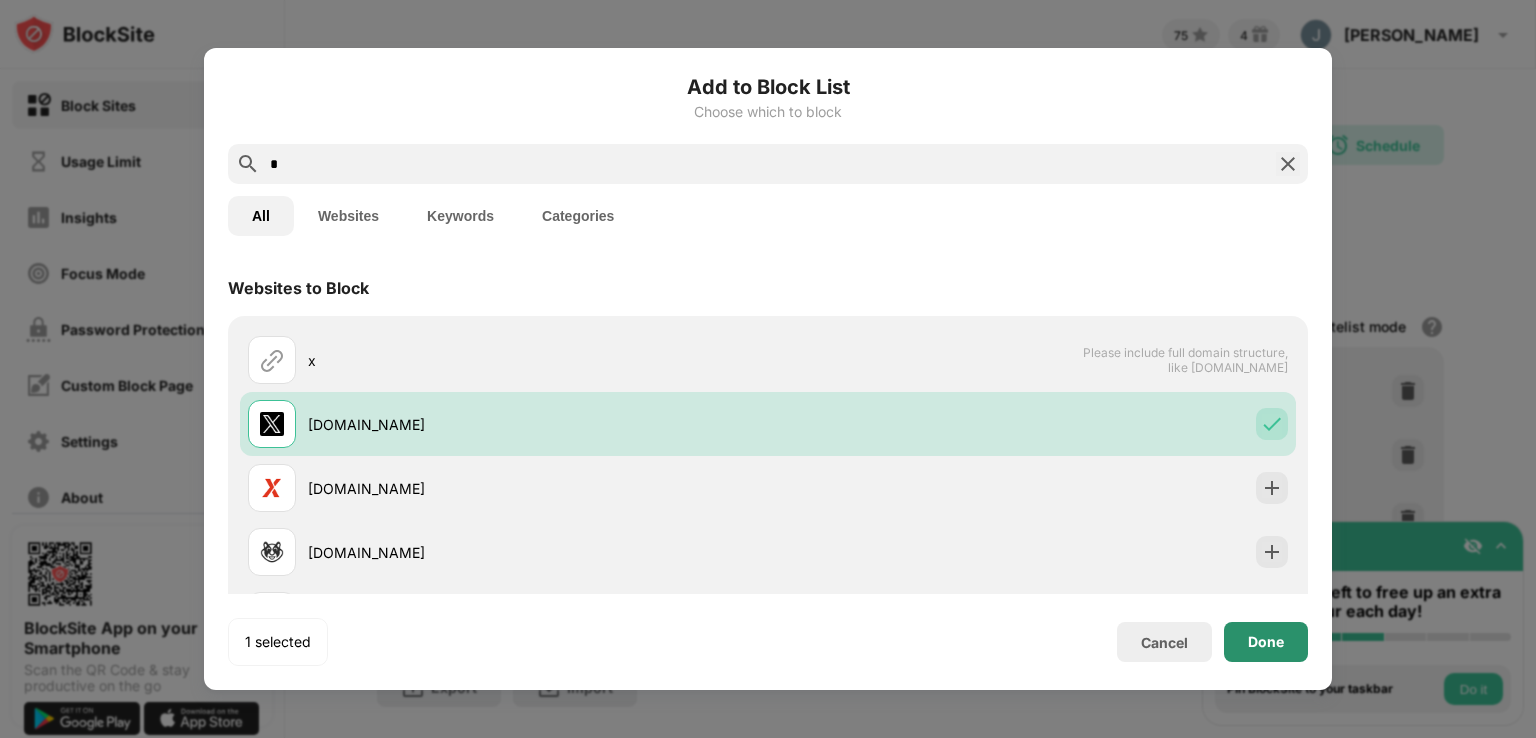 click on "Done" at bounding box center [1266, 642] 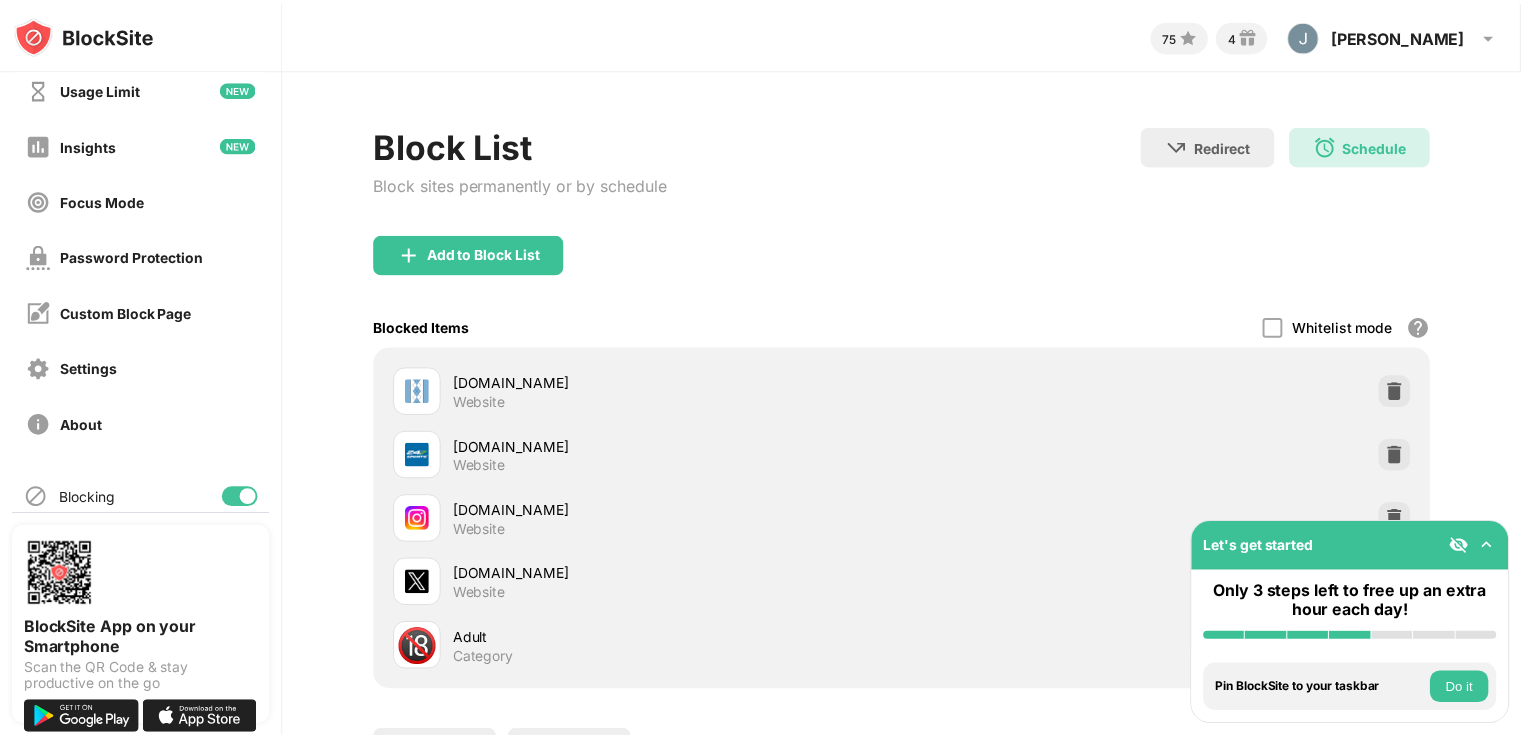 scroll, scrollTop: 140, scrollLeft: 0, axis: vertical 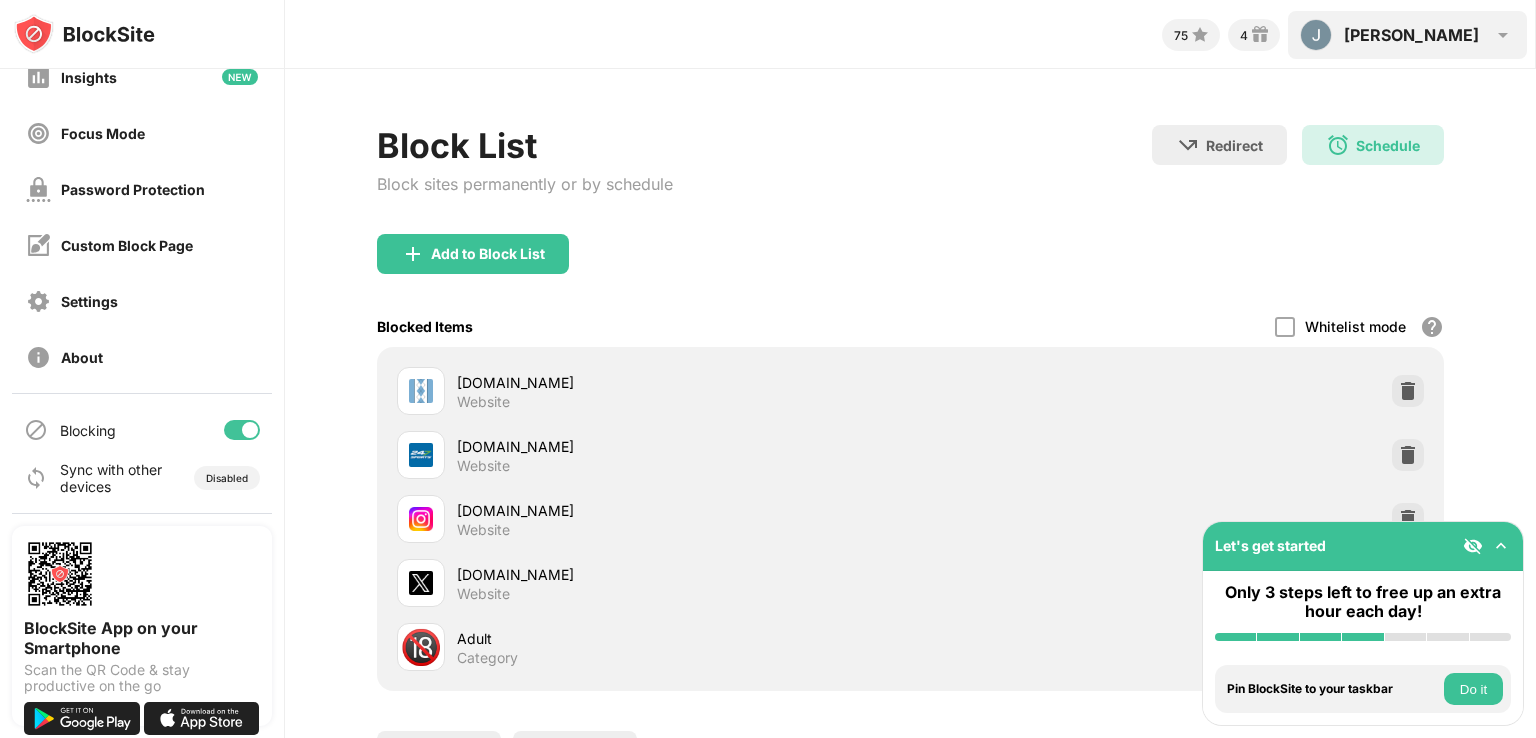 click on "[PERSON_NAME] View Account Insights Rewards Settings Support Log Out" at bounding box center (1407, 35) 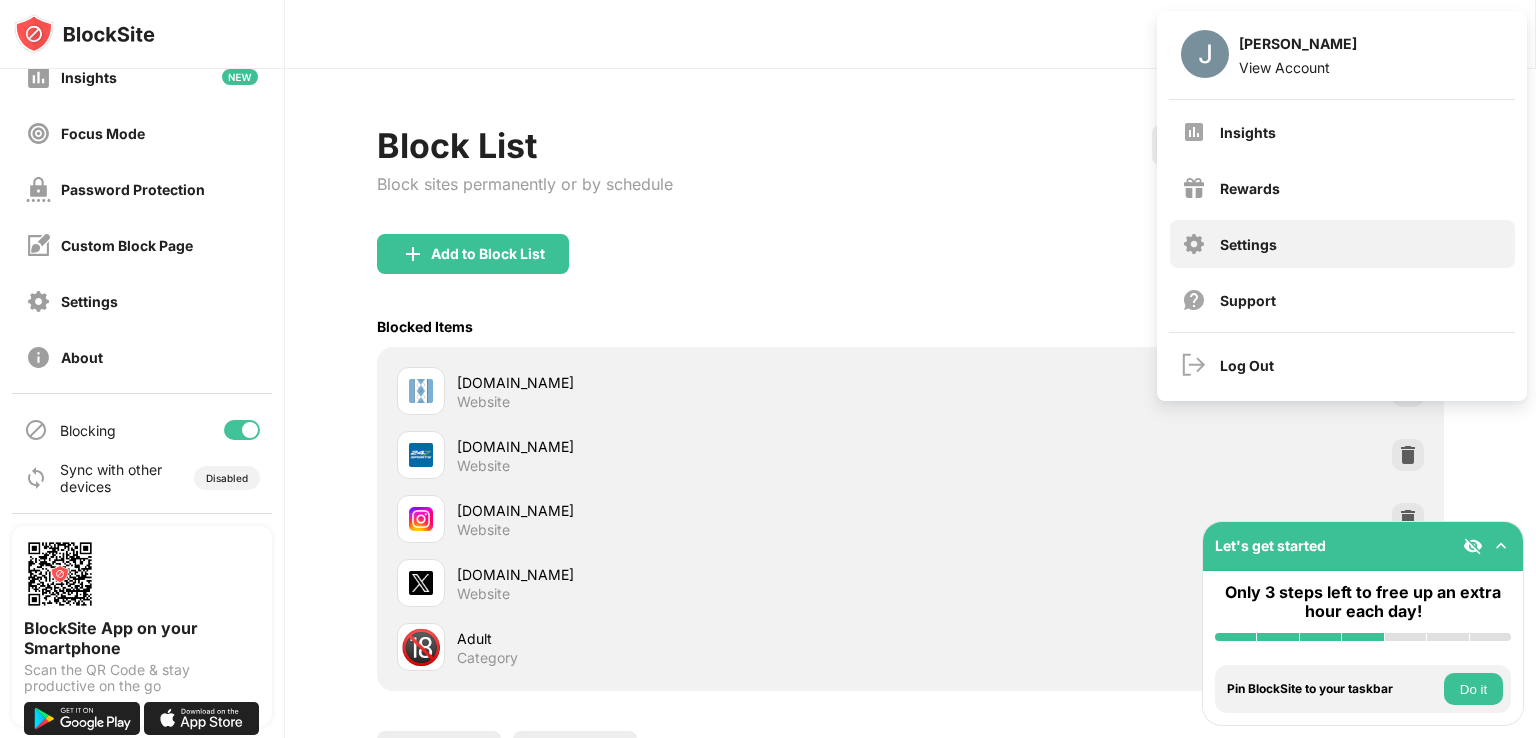 click on "Settings" at bounding box center [1342, 244] 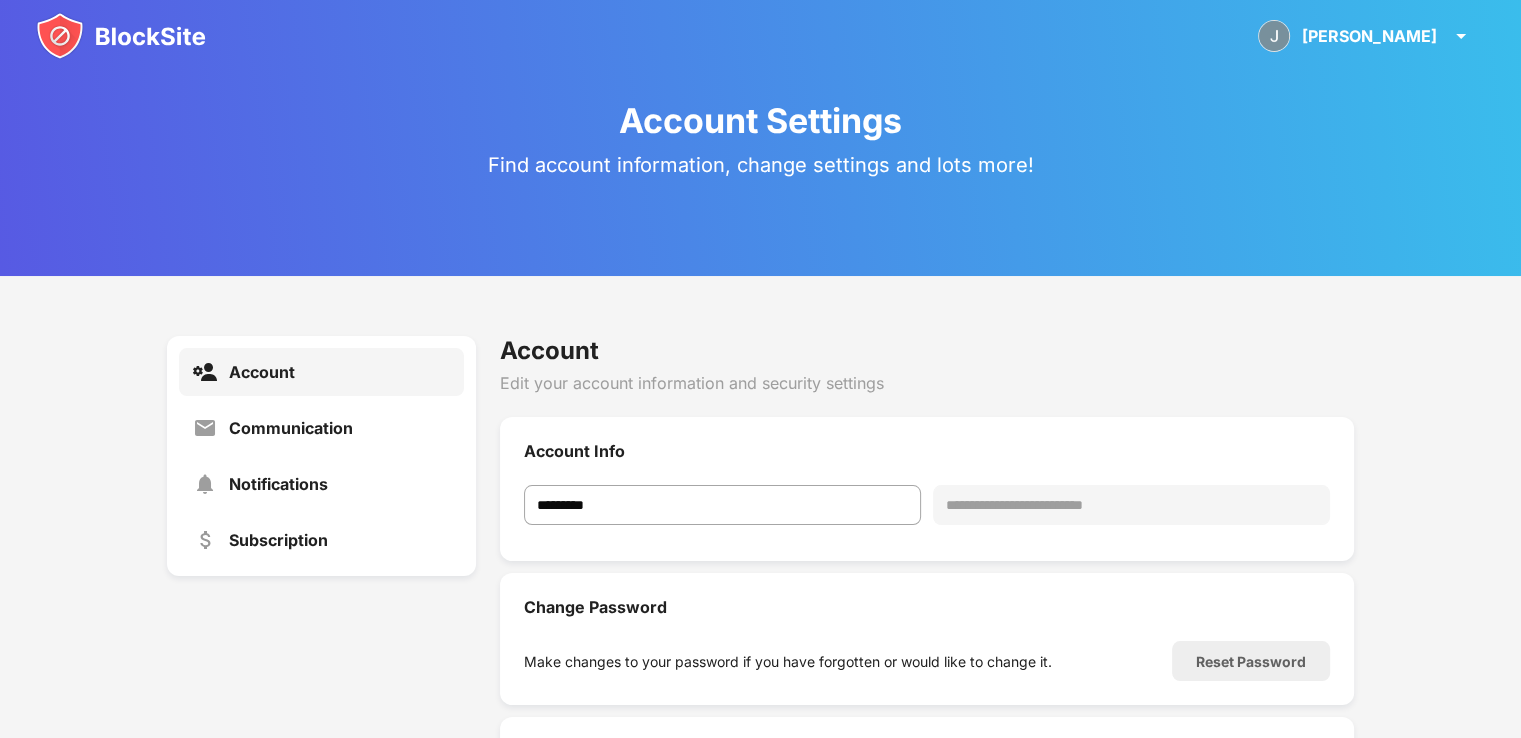 scroll, scrollTop: 100, scrollLeft: 0, axis: vertical 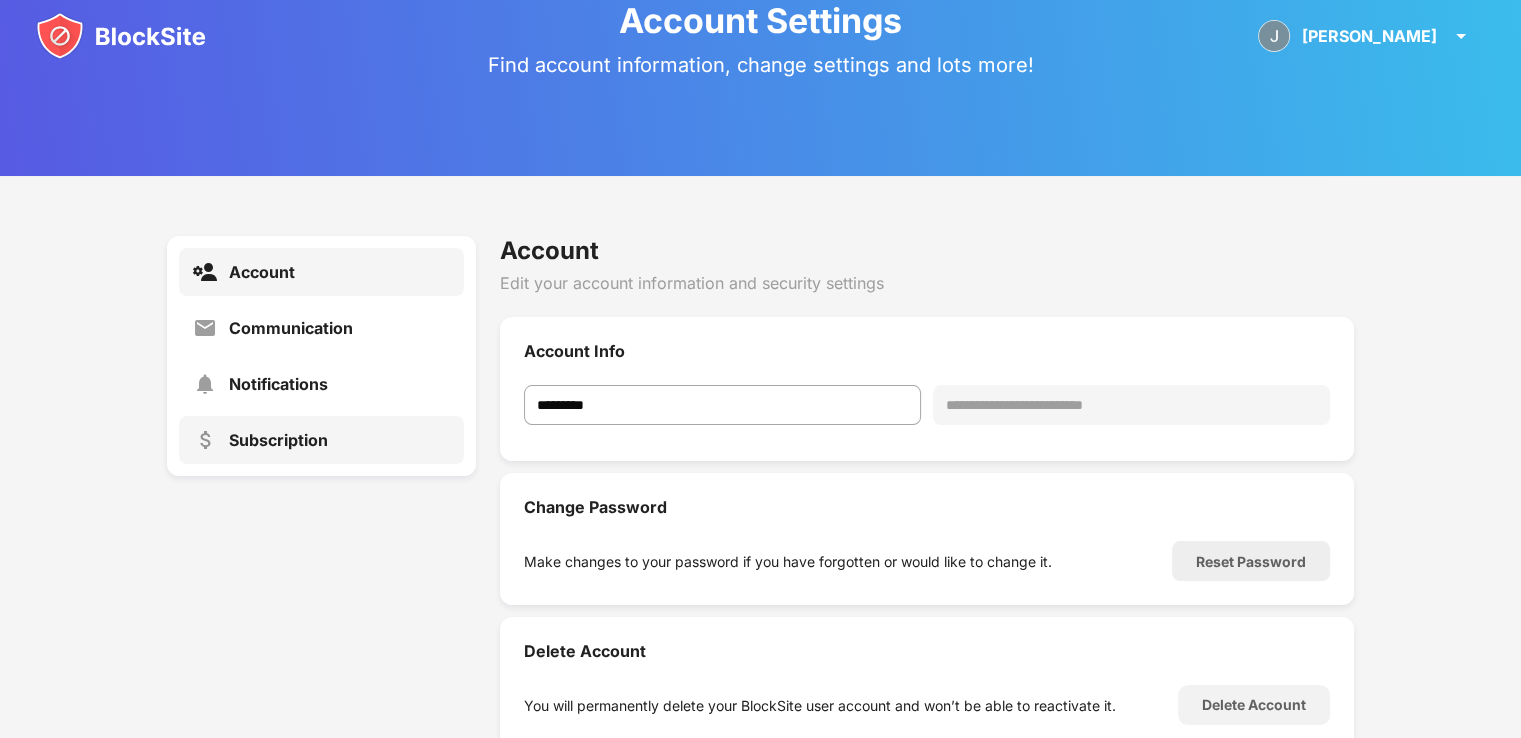 click on "Subscription" at bounding box center [278, 440] 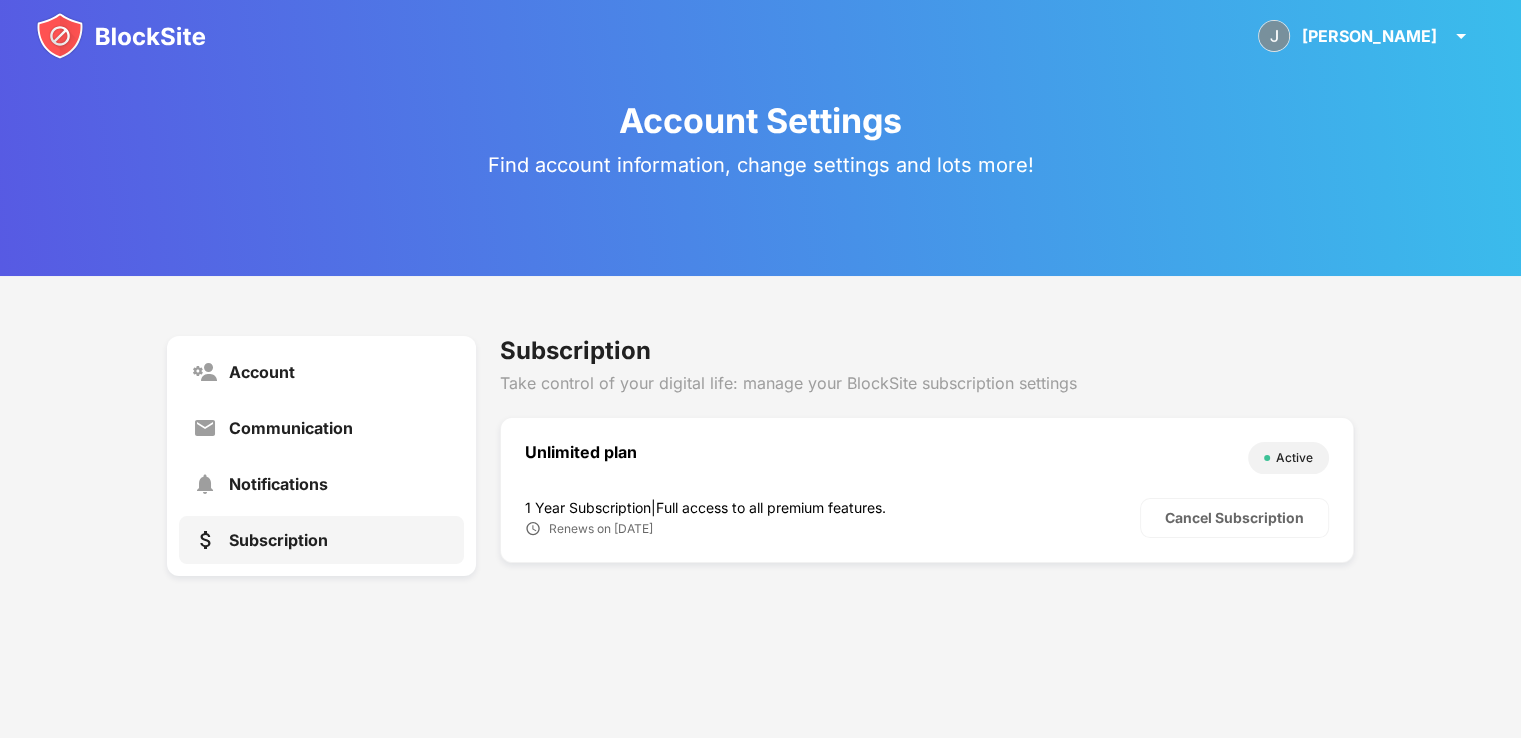 scroll, scrollTop: 0, scrollLeft: 0, axis: both 